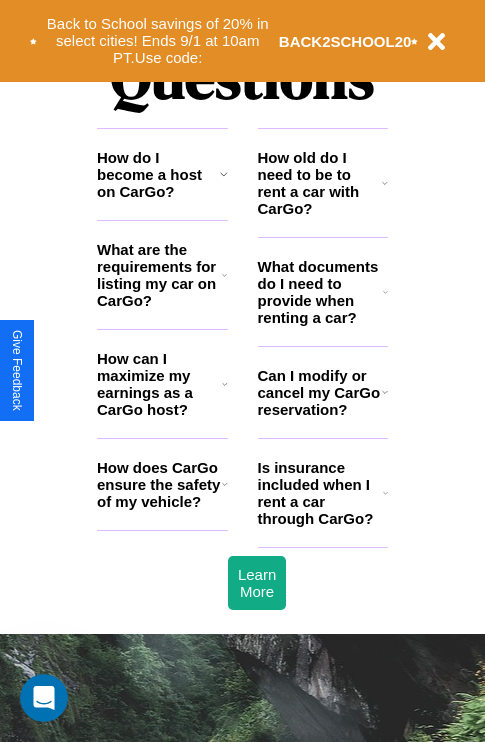 scroll, scrollTop: 0, scrollLeft: 0, axis: both 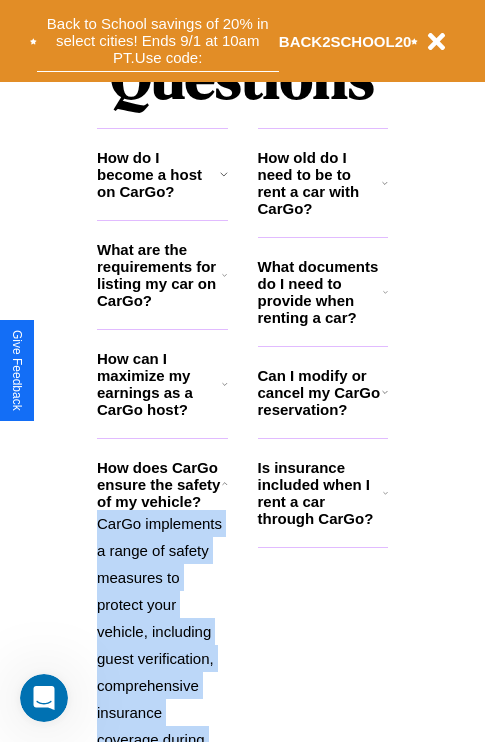 click on "Back to School savings of 20% in select cities! Ends 9/1 at 10am PT.  Use code:" at bounding box center [158, 41] 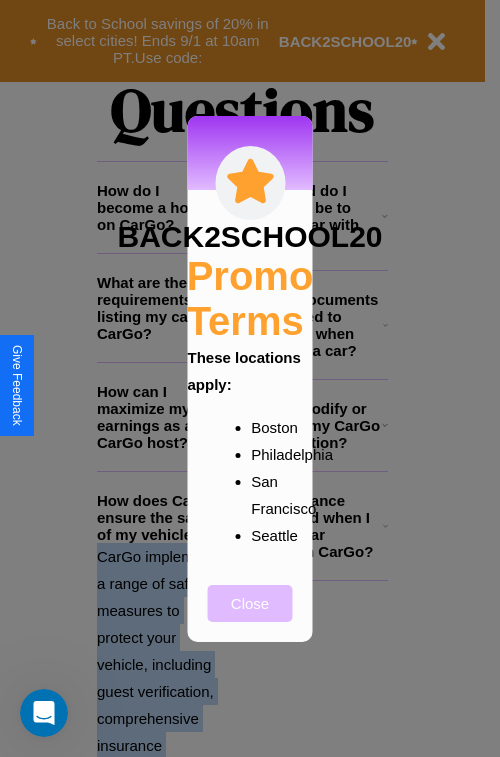 click on "Close" at bounding box center (250, 603) 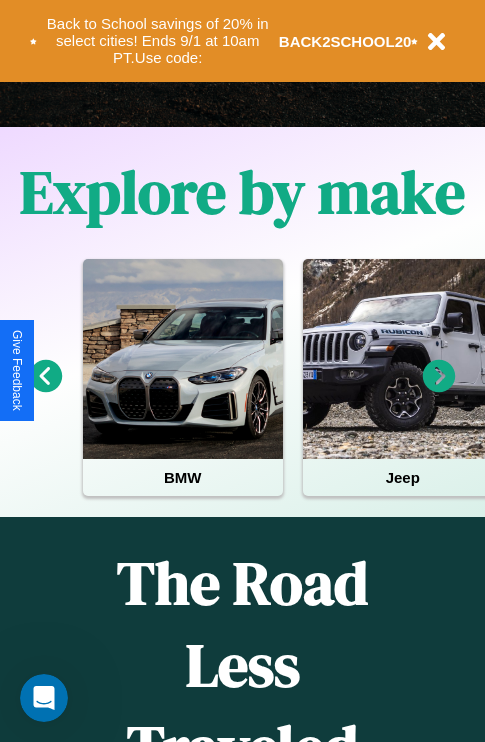 scroll, scrollTop: 308, scrollLeft: 0, axis: vertical 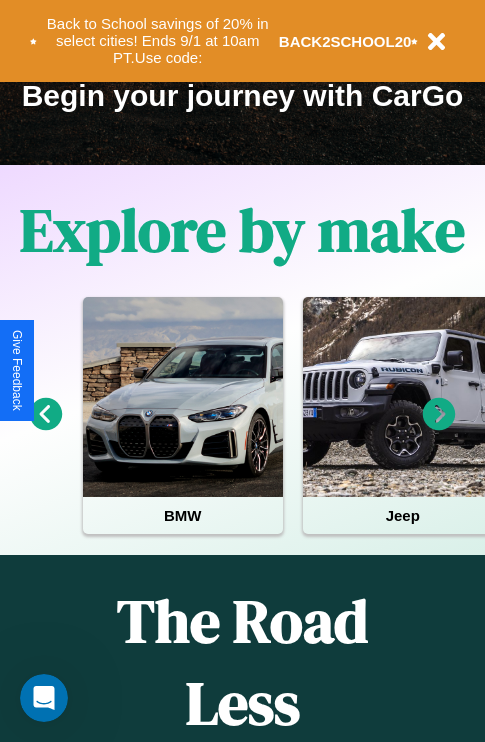 click 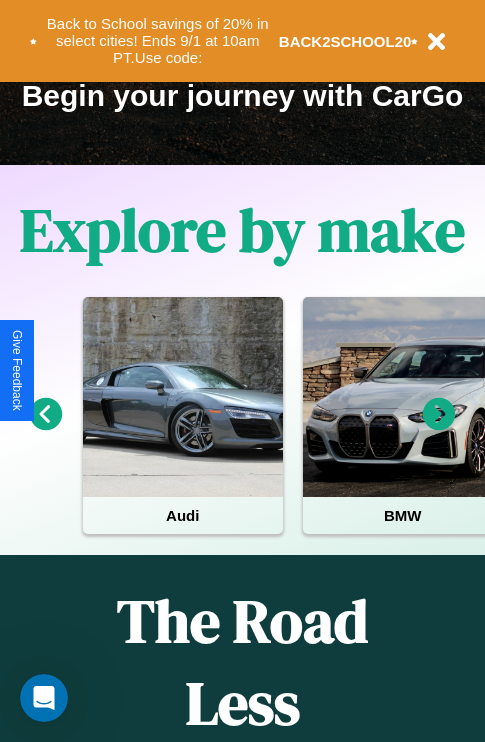 click 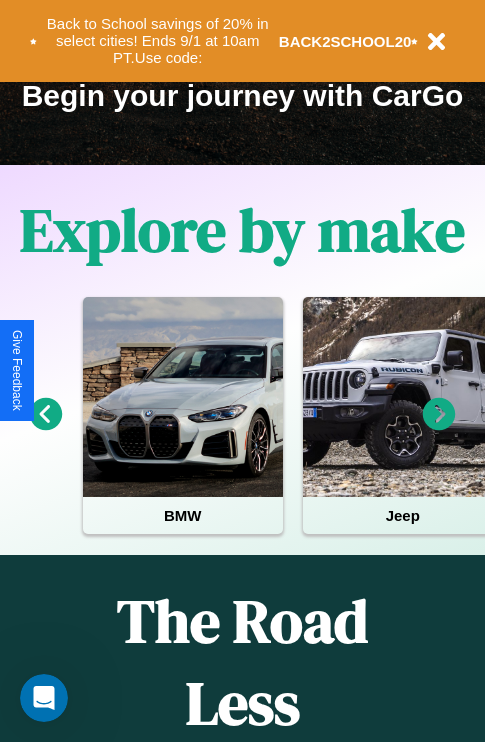 click 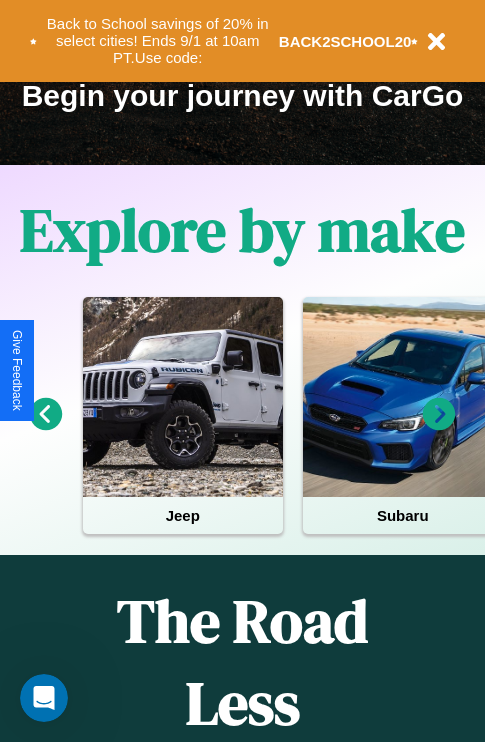 click 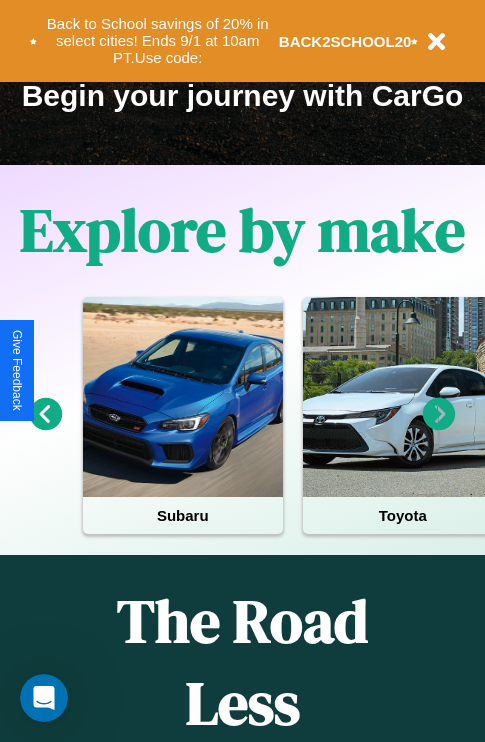 click 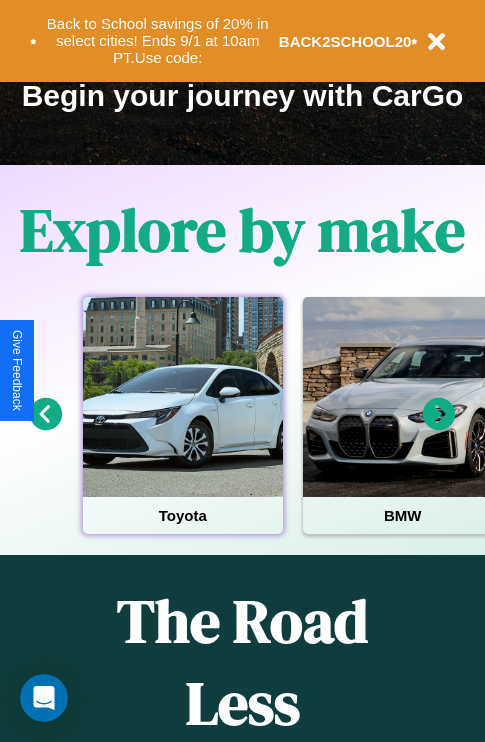 click at bounding box center [183, 397] 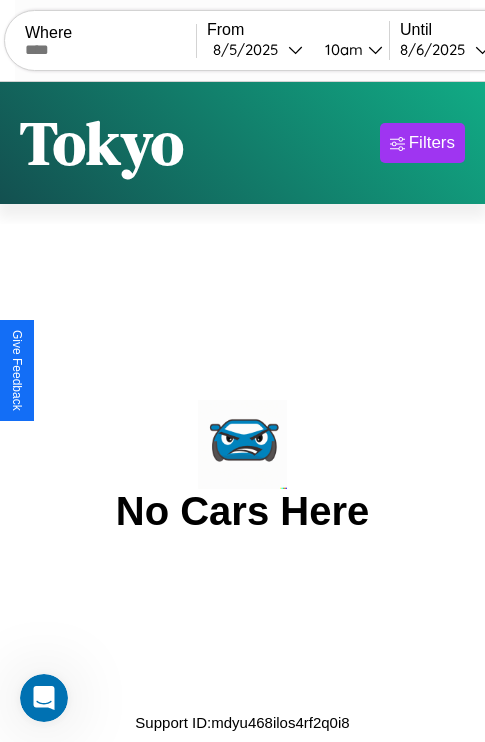 scroll, scrollTop: 0, scrollLeft: 0, axis: both 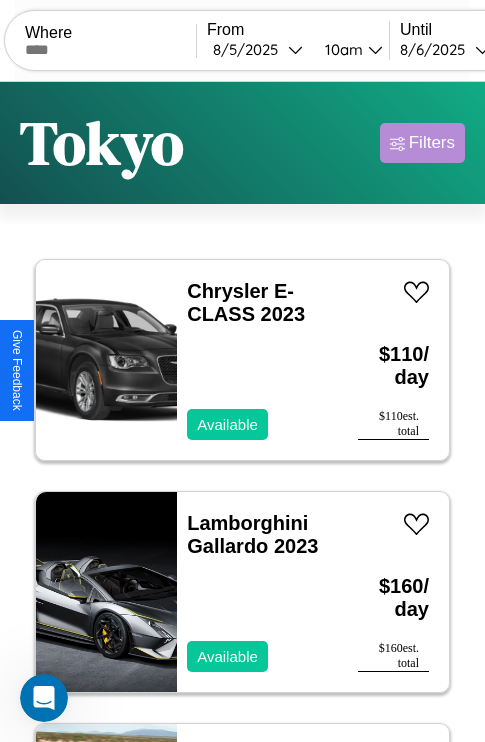 click on "Filters" at bounding box center [432, 143] 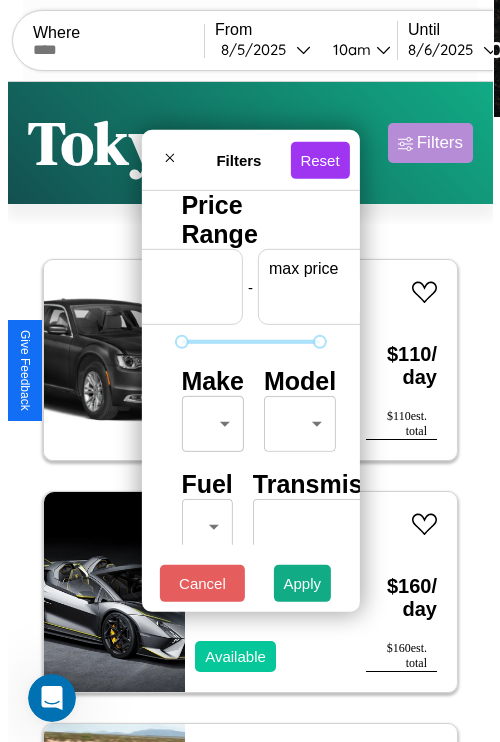 scroll, scrollTop: 0, scrollLeft: 124, axis: horizontal 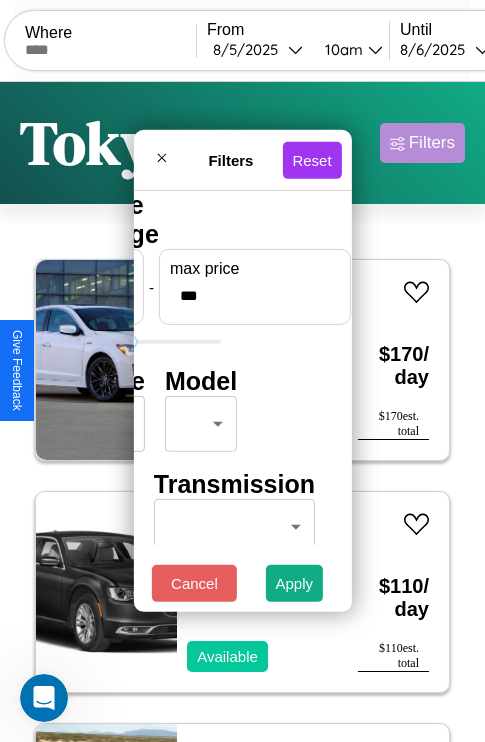type on "***" 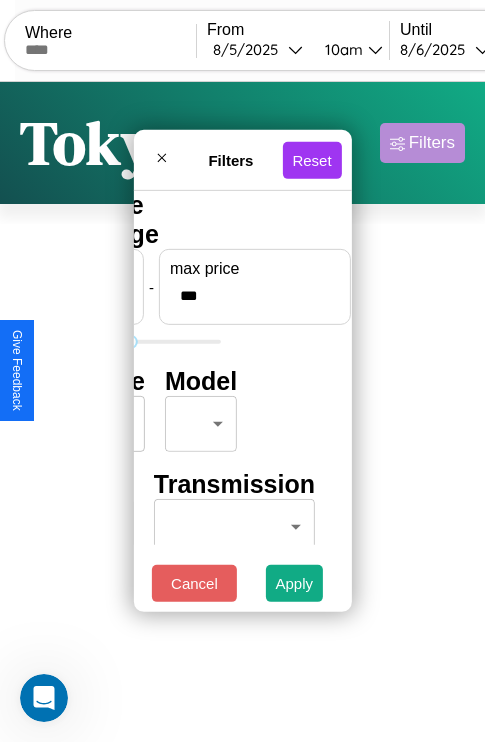 scroll, scrollTop: 0, scrollLeft: 0, axis: both 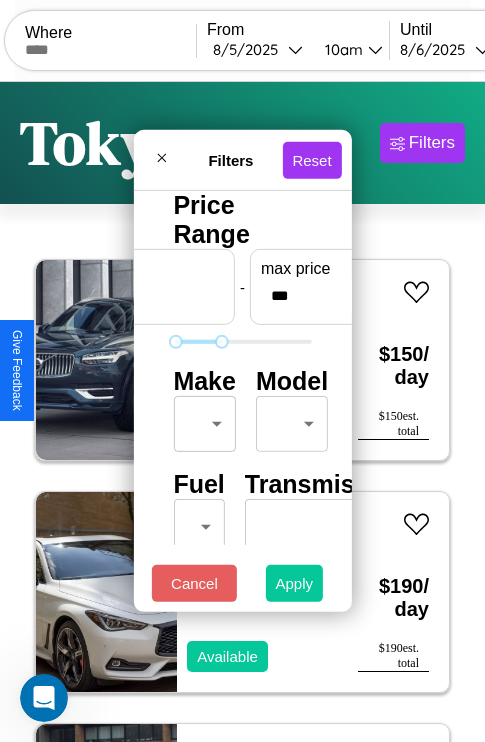 type on "*" 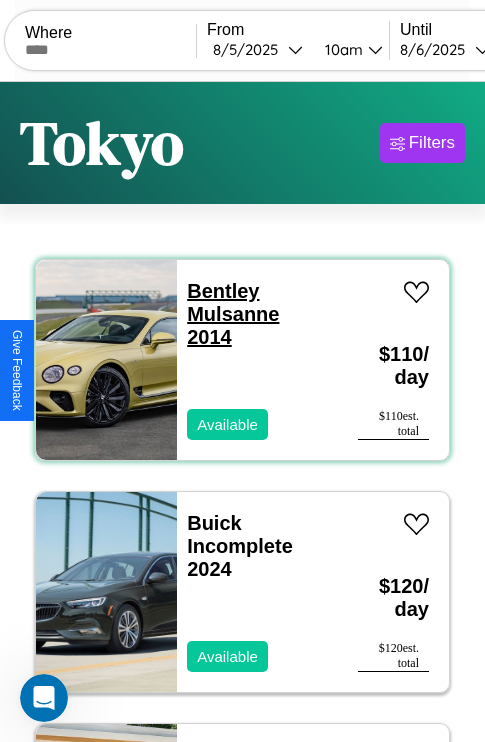 click on "Bentley   Mulsanne   2014" at bounding box center (233, 314) 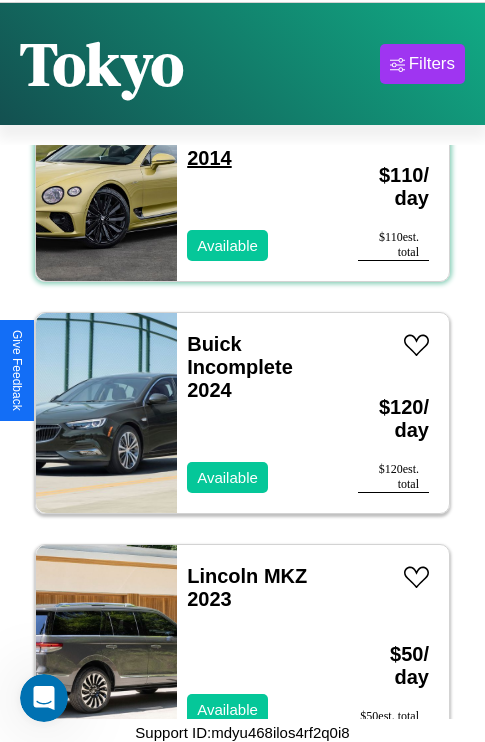 scroll, scrollTop: 95, scrollLeft: 0, axis: vertical 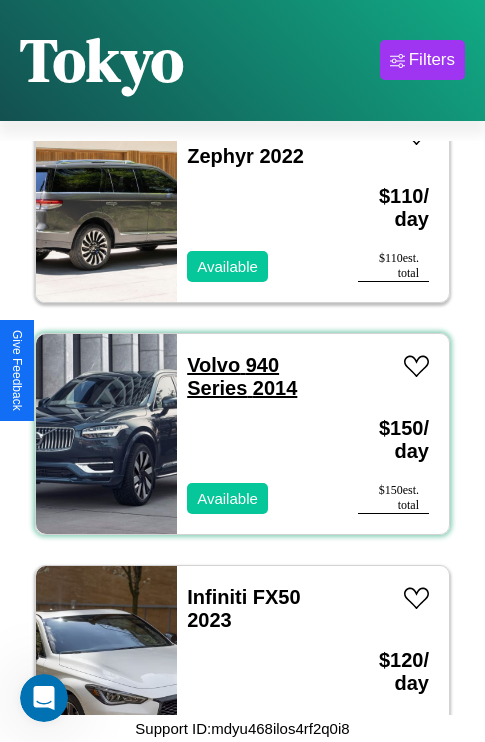 click on "Volvo   940 Series   2014" at bounding box center [242, 376] 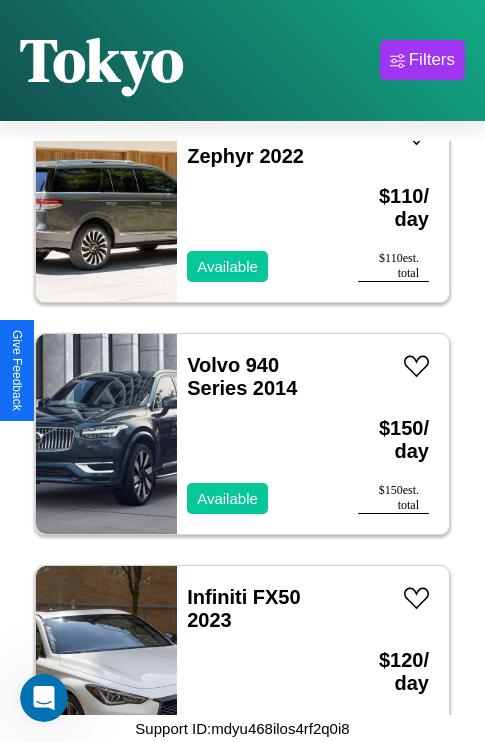 scroll, scrollTop: 0, scrollLeft: 0, axis: both 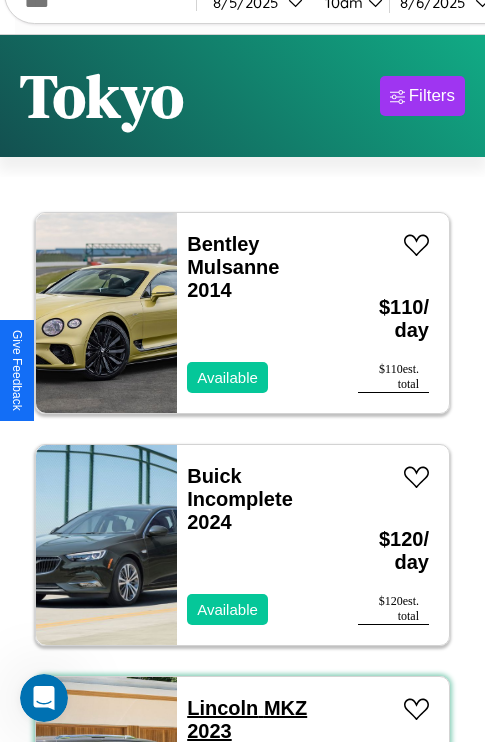 click on "Lincoln   MKZ   2023" at bounding box center (247, 719) 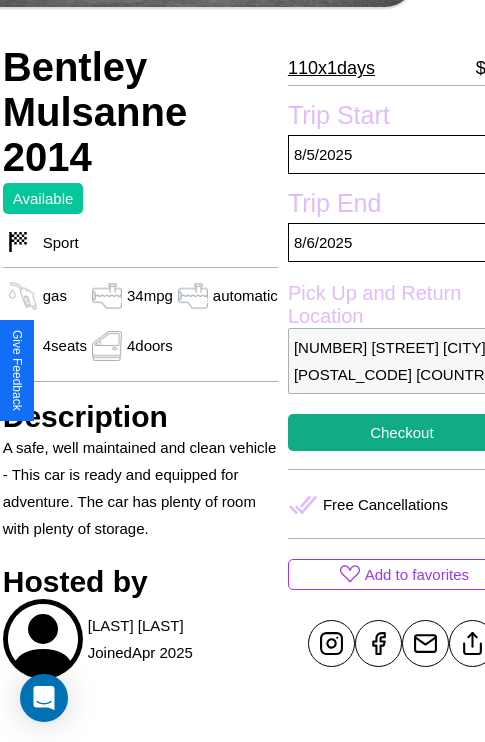 scroll, scrollTop: 378, scrollLeft: 84, axis: both 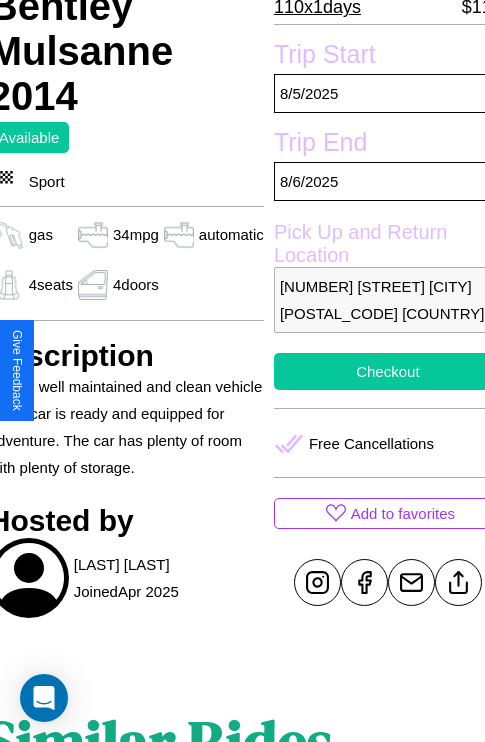 click on "Checkout" at bounding box center (388, 371) 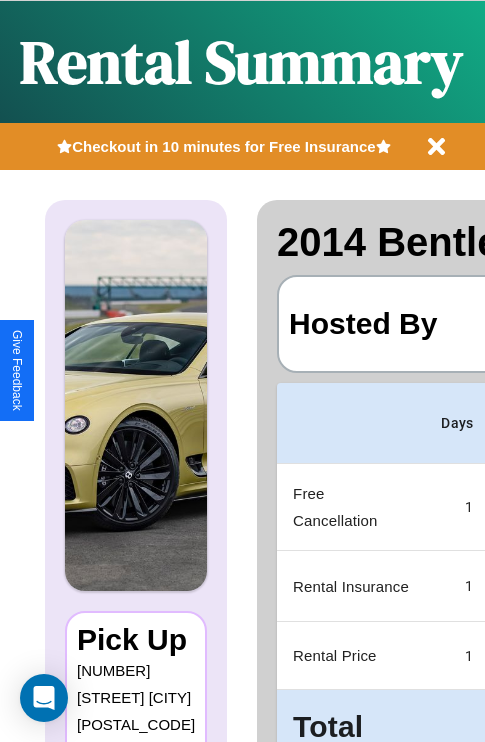 scroll, scrollTop: 0, scrollLeft: 378, axis: horizontal 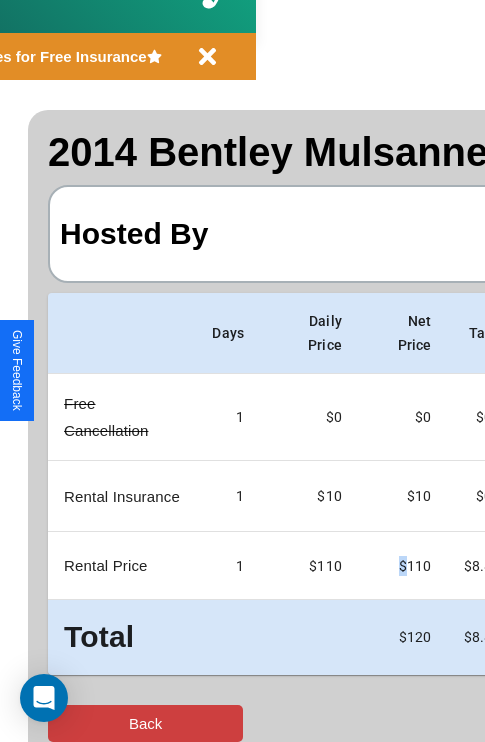 click on "Back" at bounding box center [145, 723] 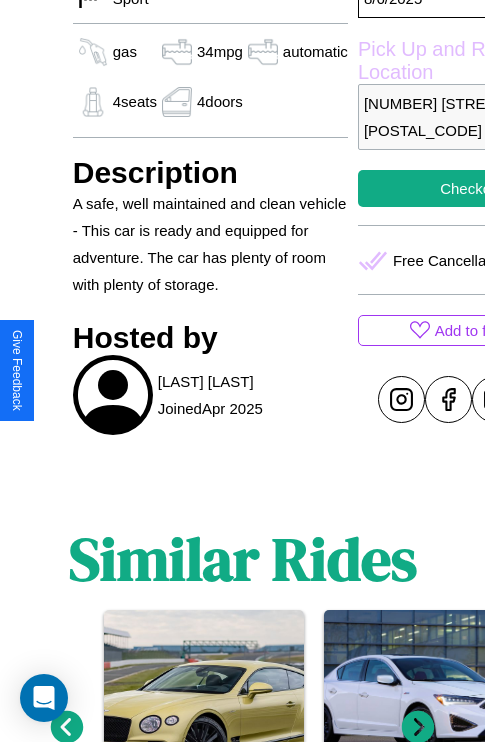 scroll, scrollTop: 733, scrollLeft: 0, axis: vertical 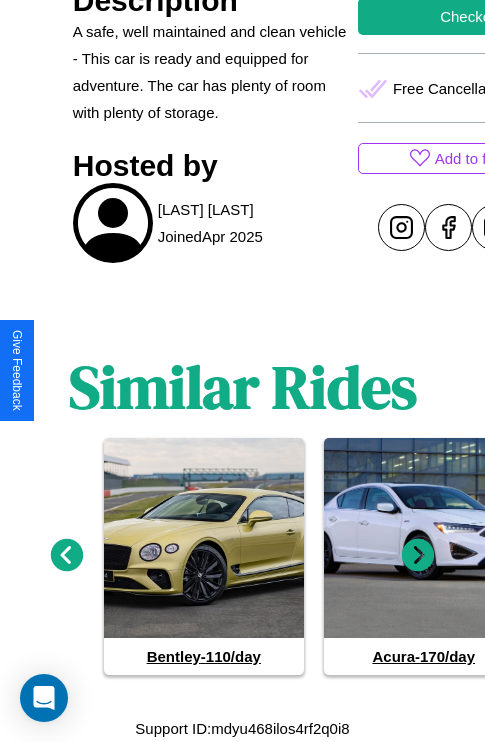 click 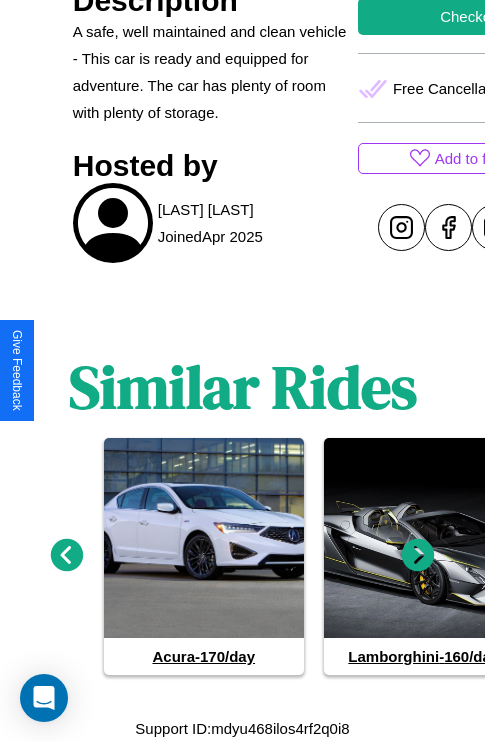 click 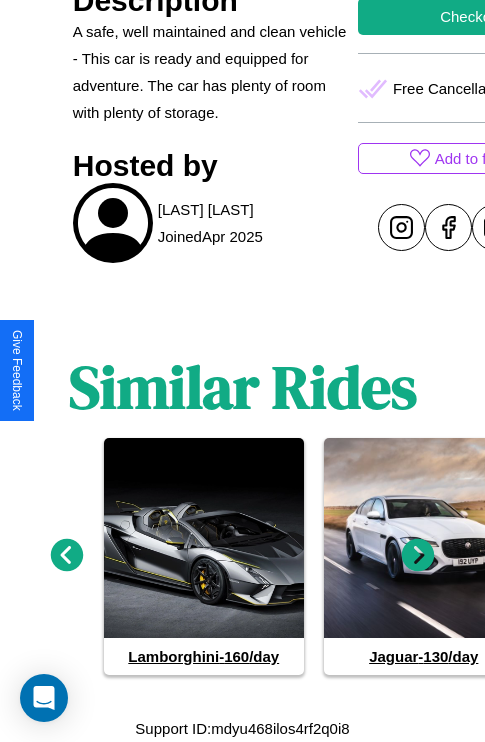 click 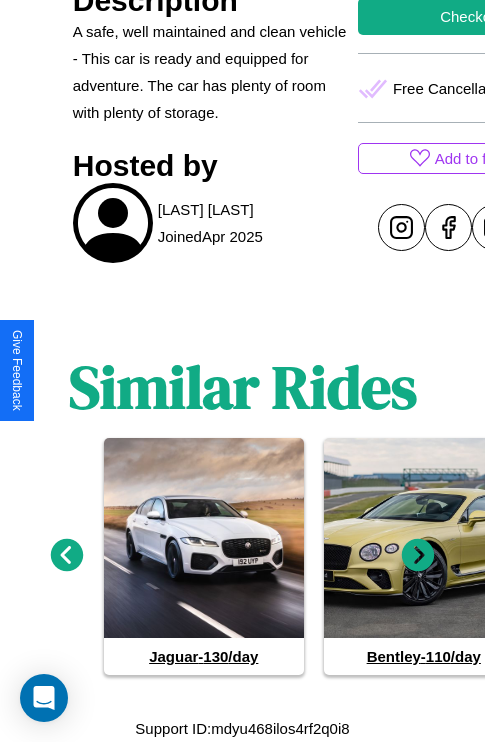 click 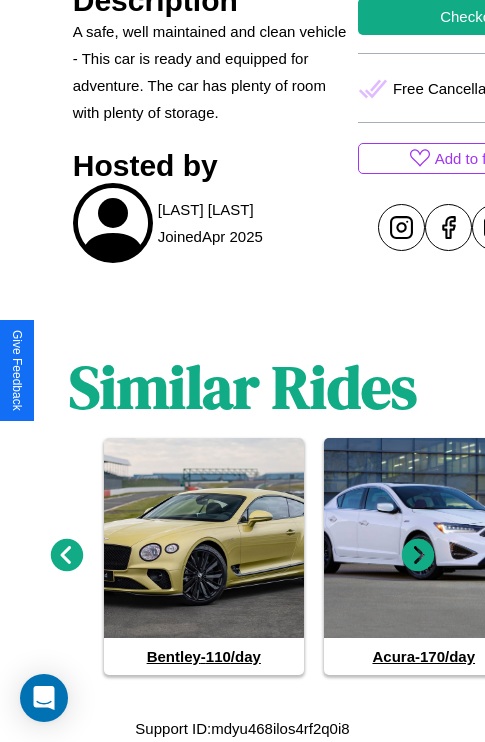click 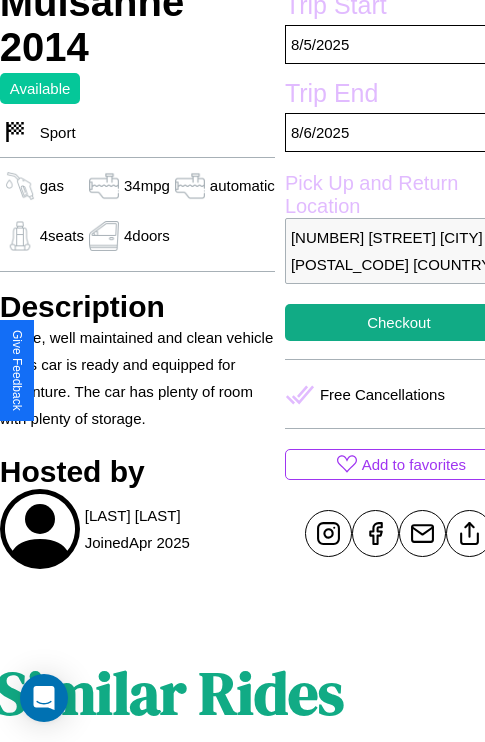 scroll, scrollTop: 378, scrollLeft: 84, axis: both 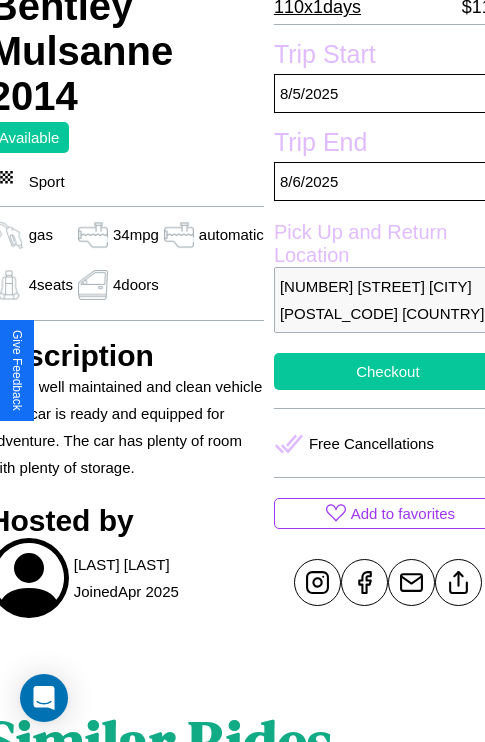 click on "Checkout" at bounding box center [388, 371] 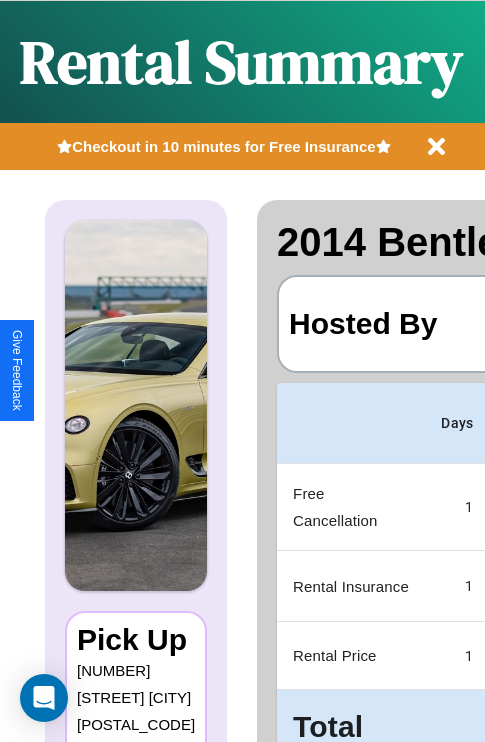 scroll, scrollTop: 0, scrollLeft: 378, axis: horizontal 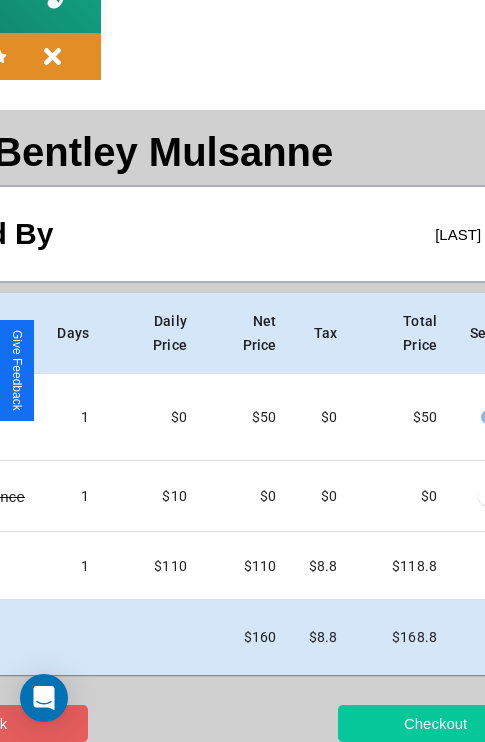 click on "Checkout" at bounding box center [435, 723] 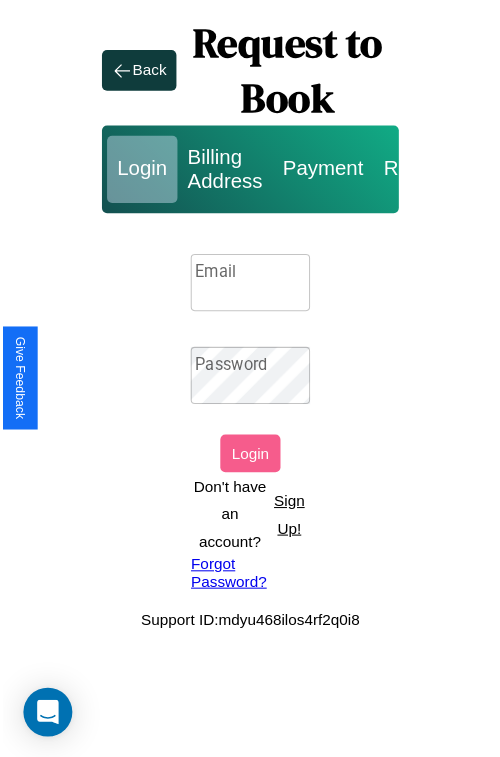 scroll, scrollTop: 0, scrollLeft: 0, axis: both 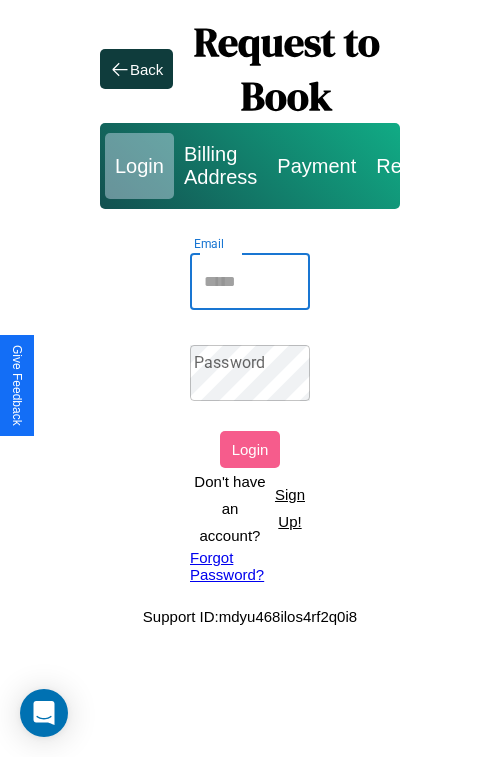 click on "Email" at bounding box center (250, 282) 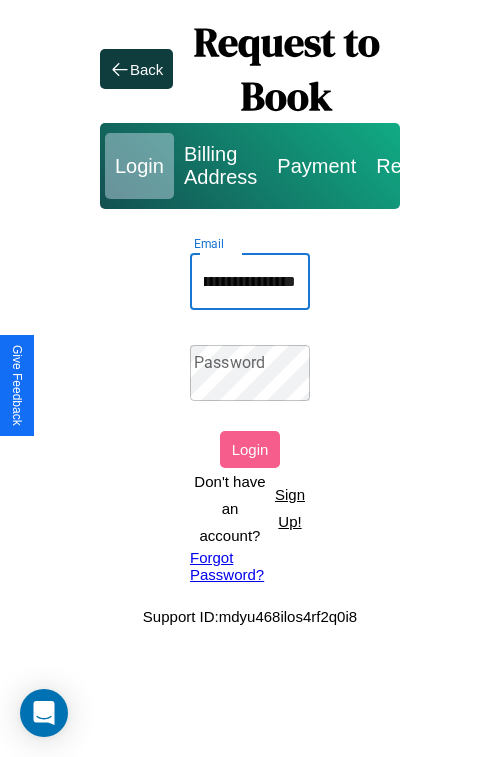 scroll, scrollTop: 0, scrollLeft: 102, axis: horizontal 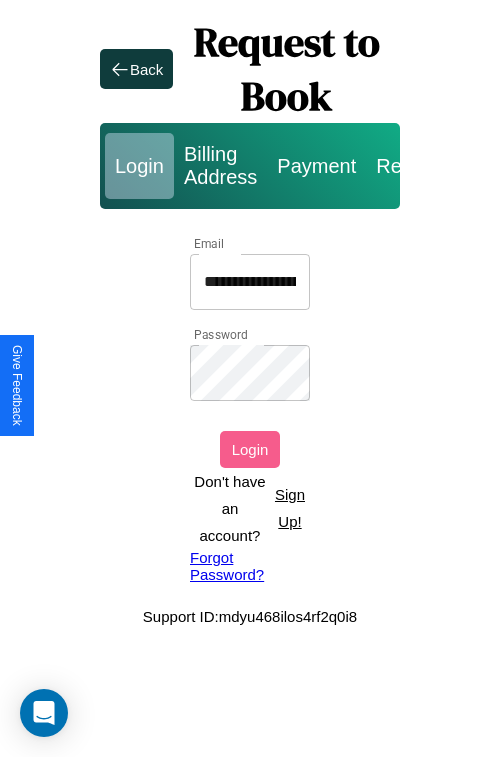 click on "Login" at bounding box center [250, 449] 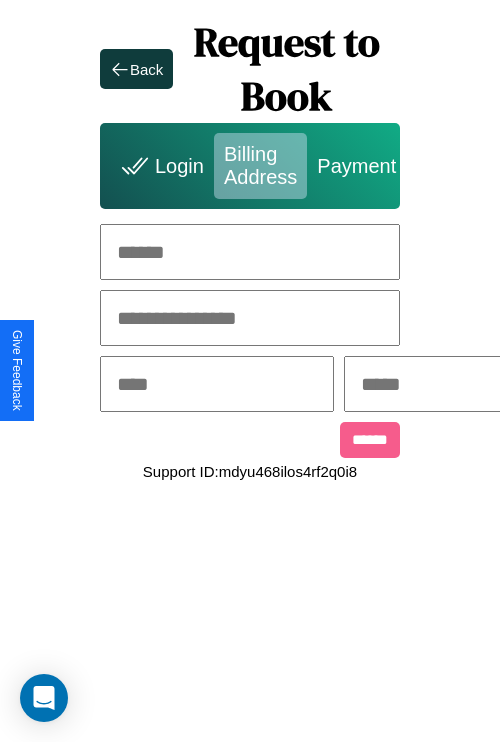 click at bounding box center (250, 252) 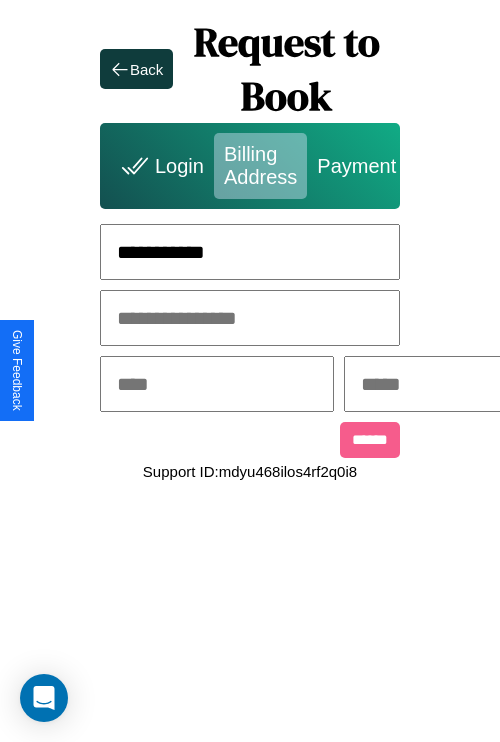 type on "**********" 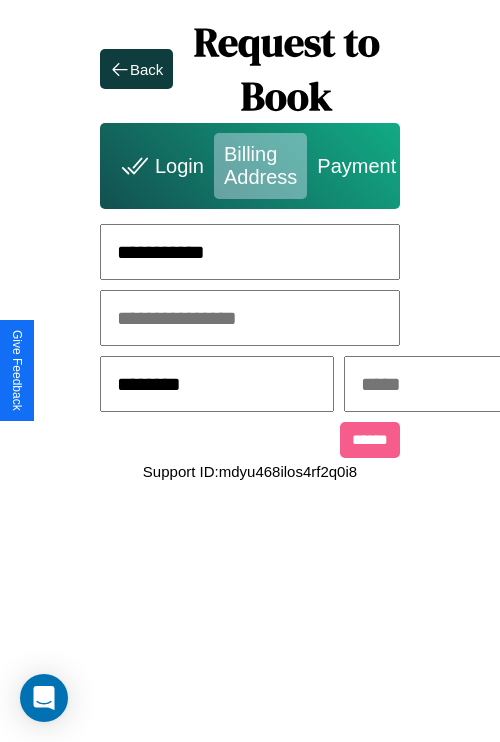 type on "********" 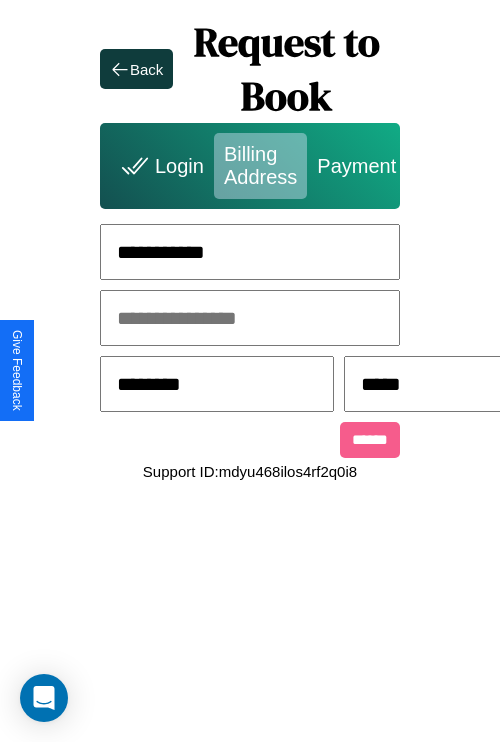 scroll, scrollTop: 0, scrollLeft: 517, axis: horizontal 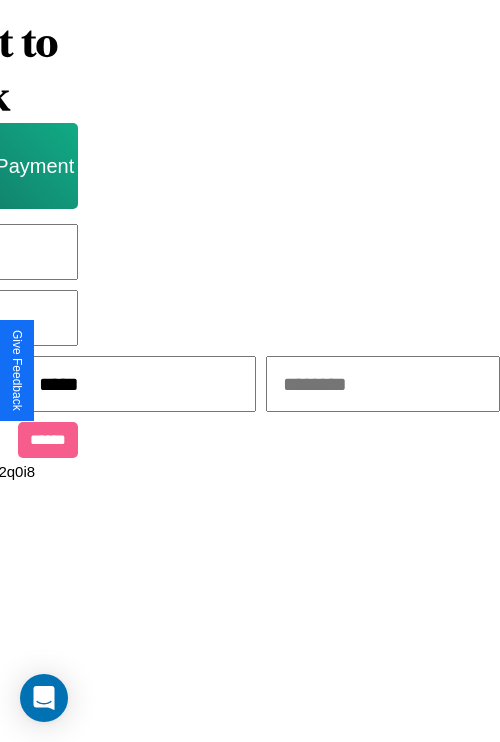 type on "*****" 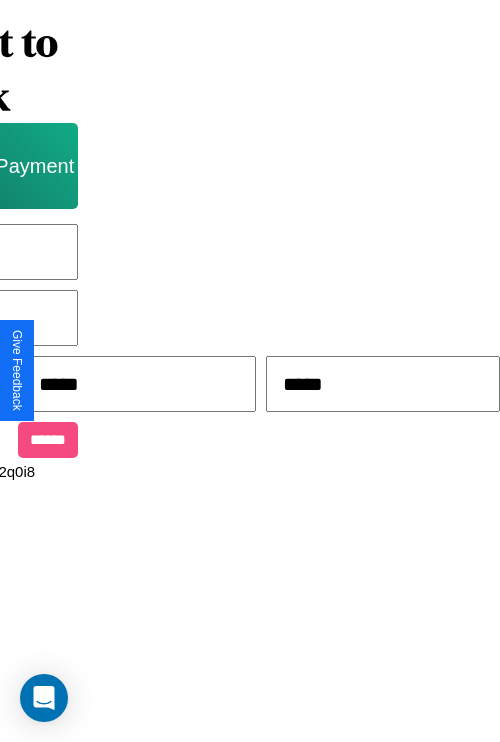 type on "*****" 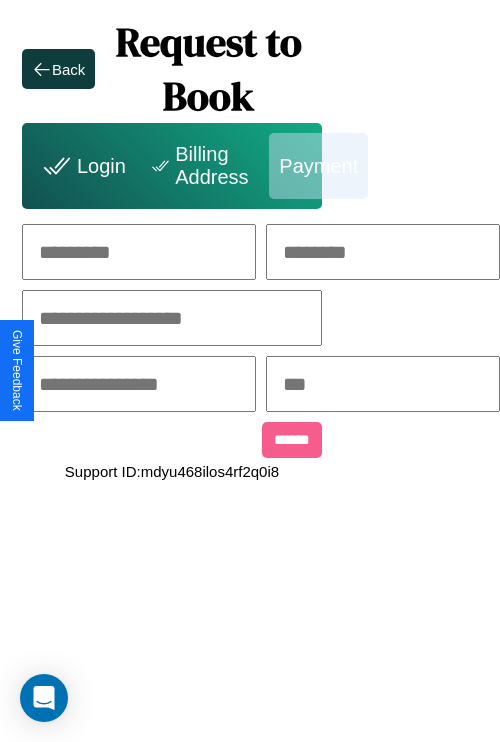 click at bounding box center (139, 252) 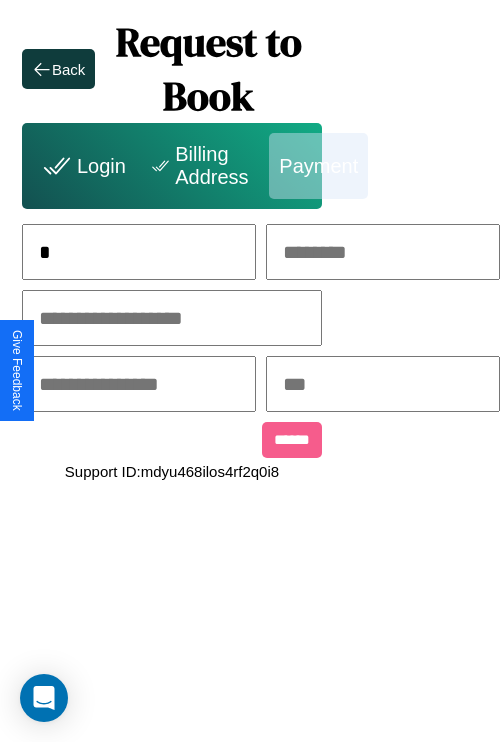 scroll, scrollTop: 0, scrollLeft: 130, axis: horizontal 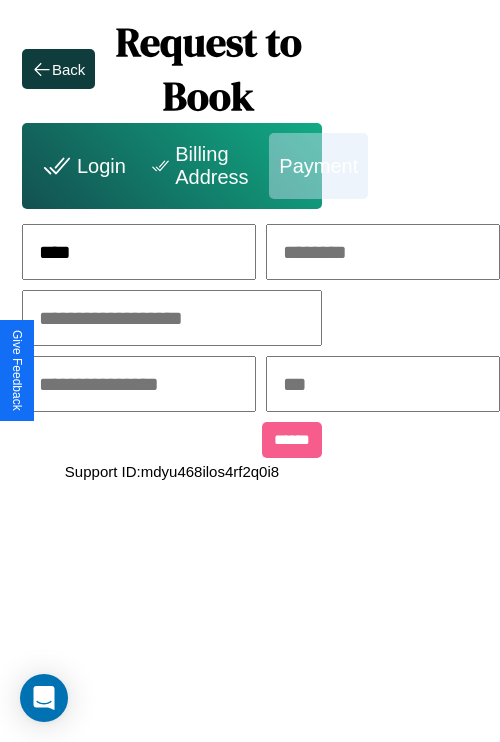 type on "****" 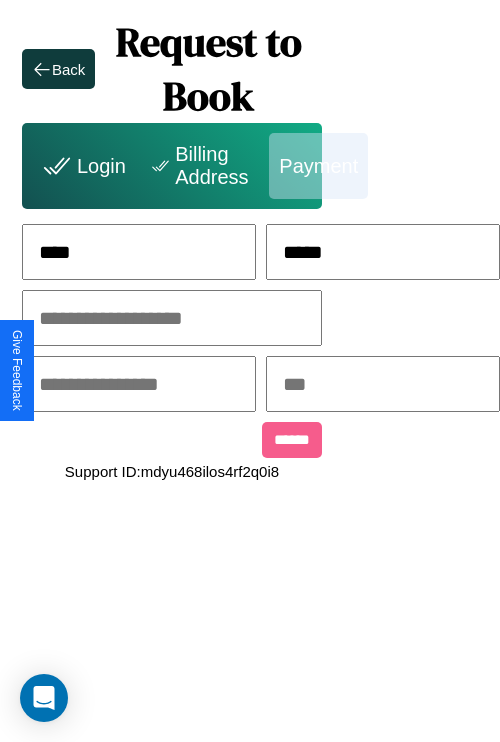 type on "*****" 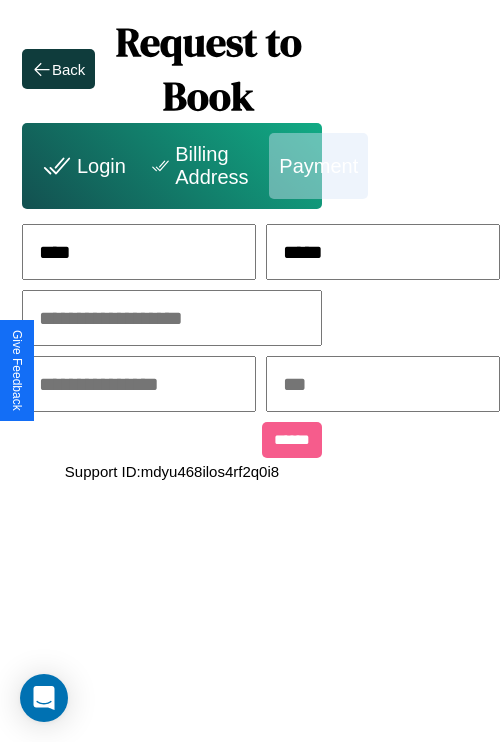 click at bounding box center (172, 318) 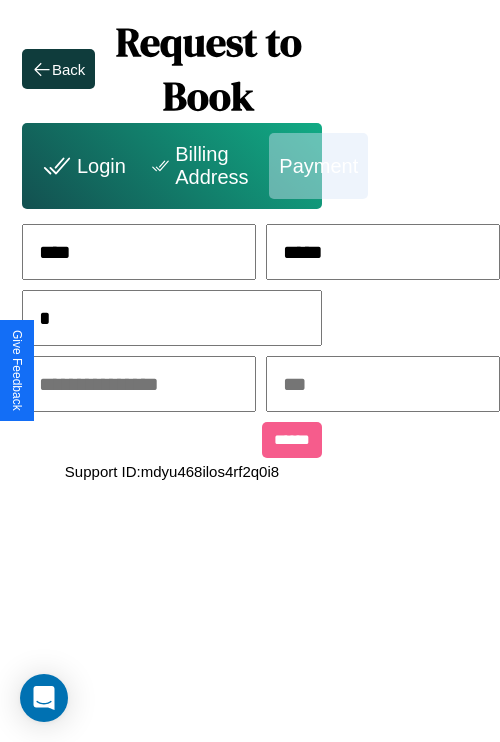 scroll, scrollTop: 0, scrollLeft: 128, axis: horizontal 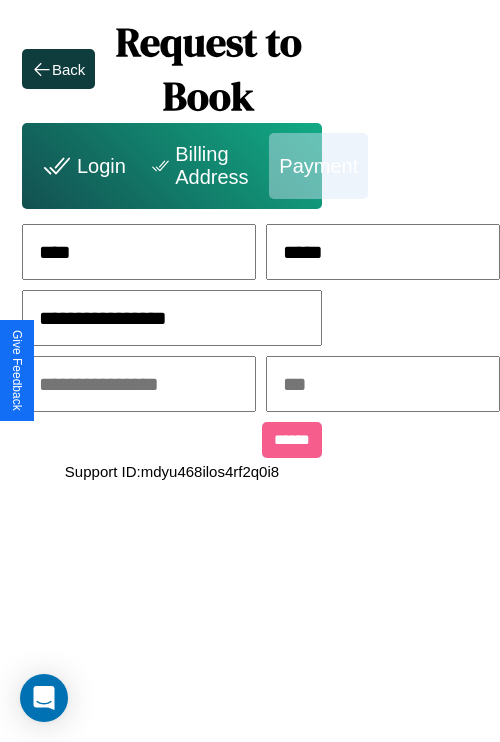 type on "**********" 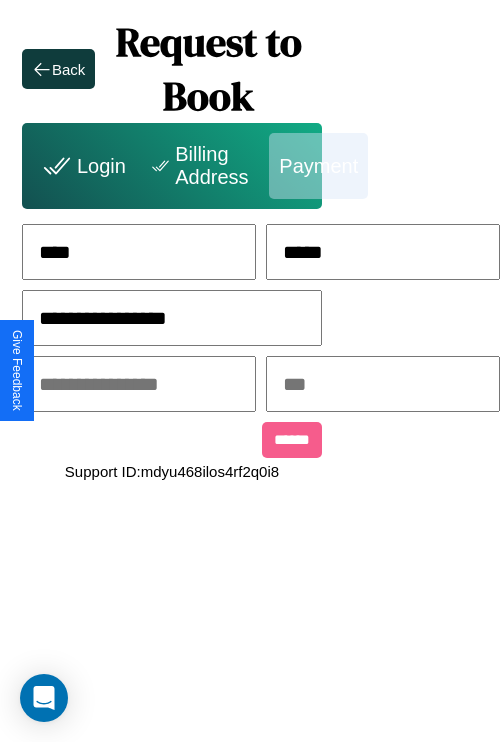 click at bounding box center (139, 384) 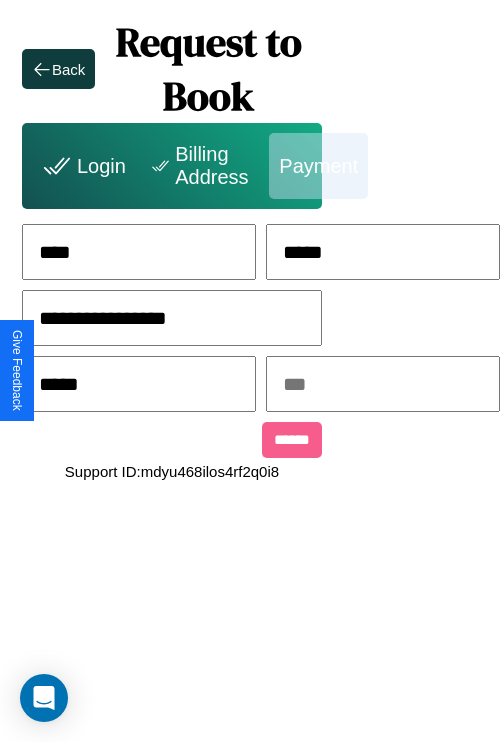 type on "*****" 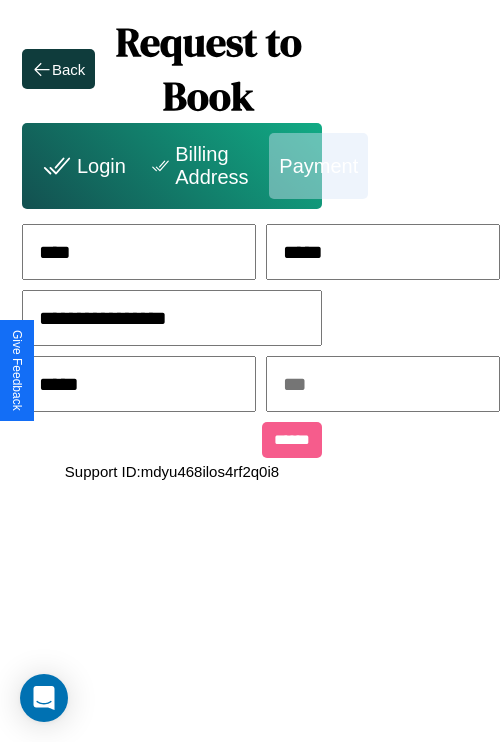 click at bounding box center [383, 384] 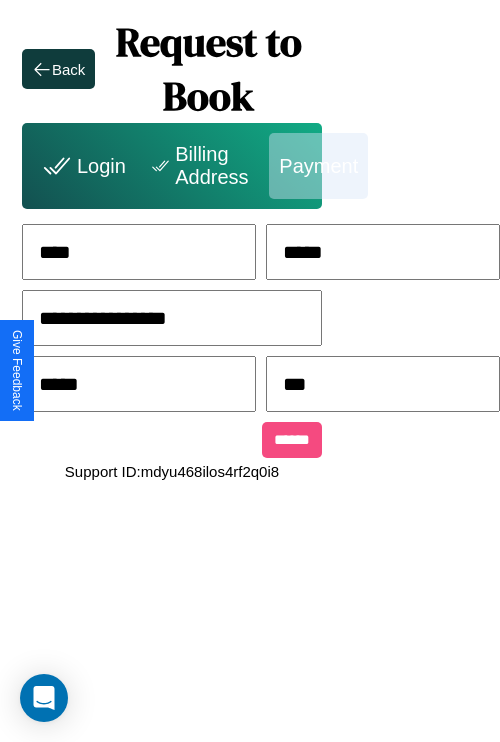 type on "***" 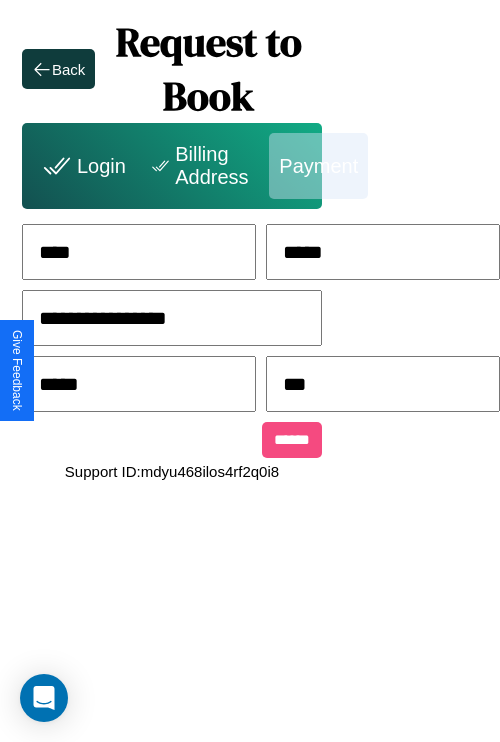 click on "******" at bounding box center [292, 440] 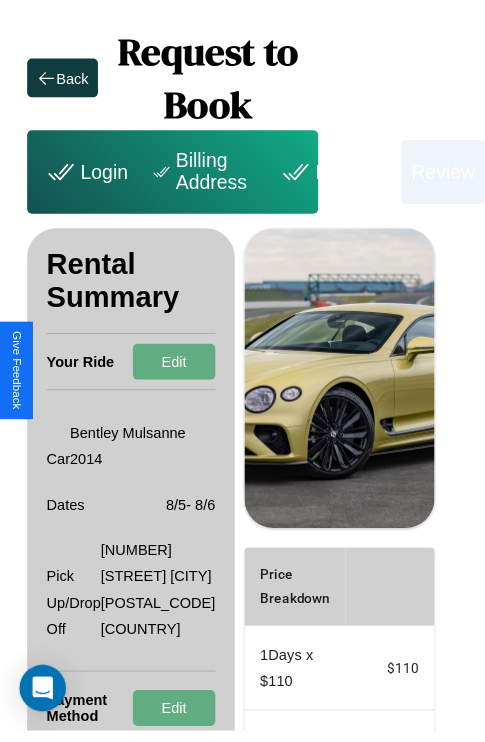 scroll, scrollTop: 0, scrollLeft: 72, axis: horizontal 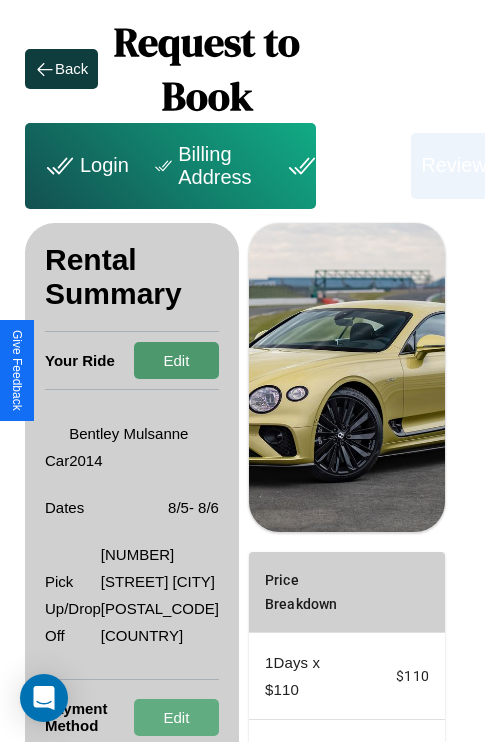 click on "Edit" at bounding box center [176, 360] 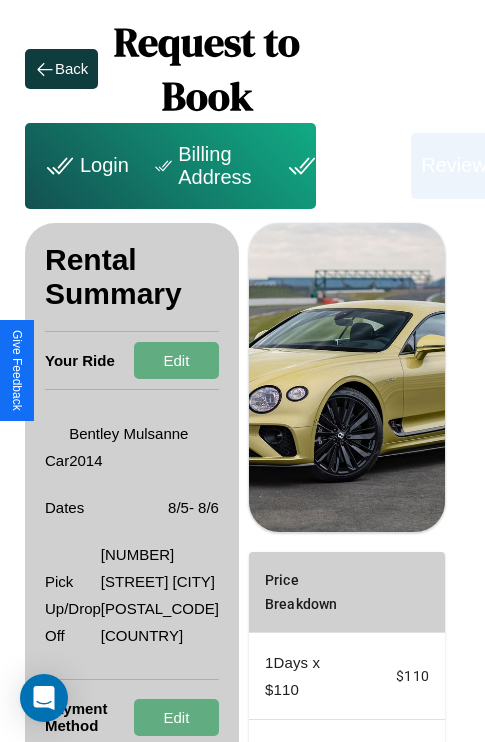 click on "Payment" at bounding box center [341, 166] 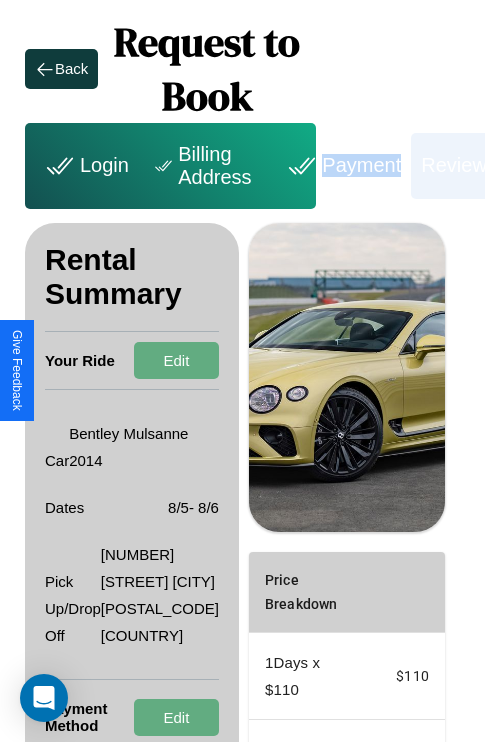 click on "Payment" at bounding box center (341, 166) 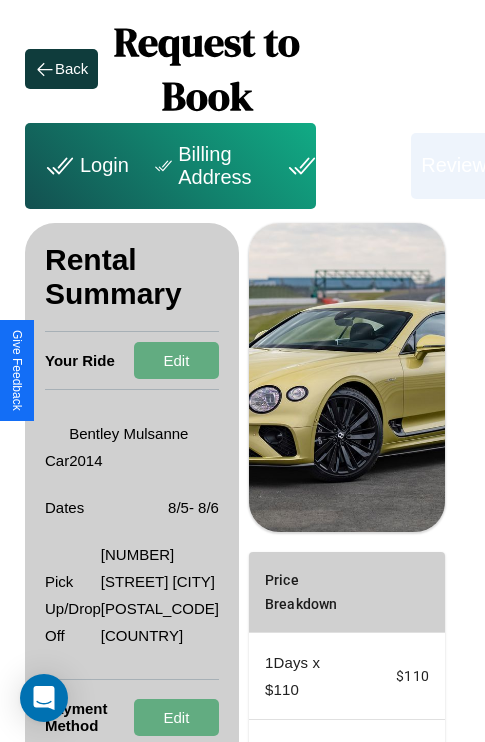 click on "Payment" at bounding box center [341, 166] 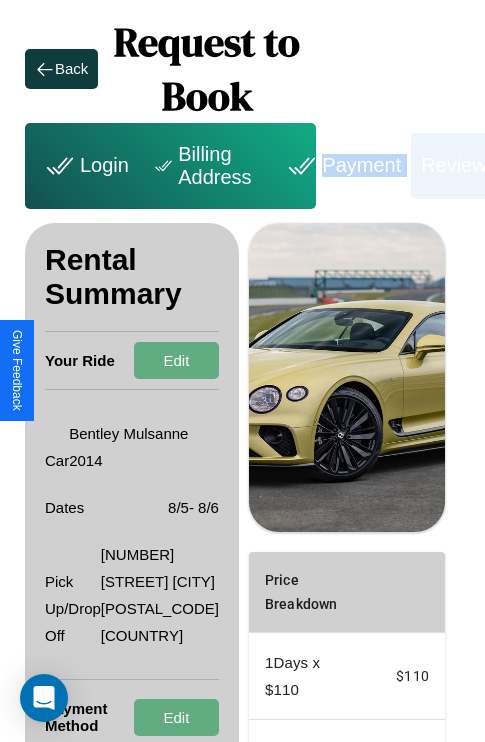 click on "Payment" at bounding box center [341, 166] 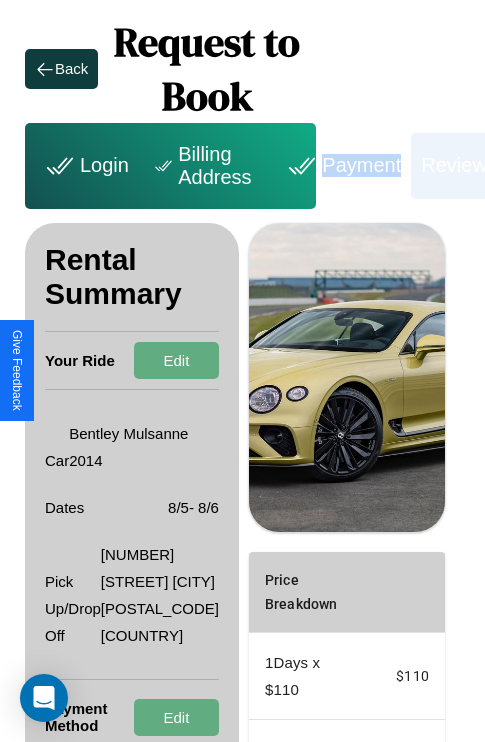 click on "Payment" at bounding box center (341, 166) 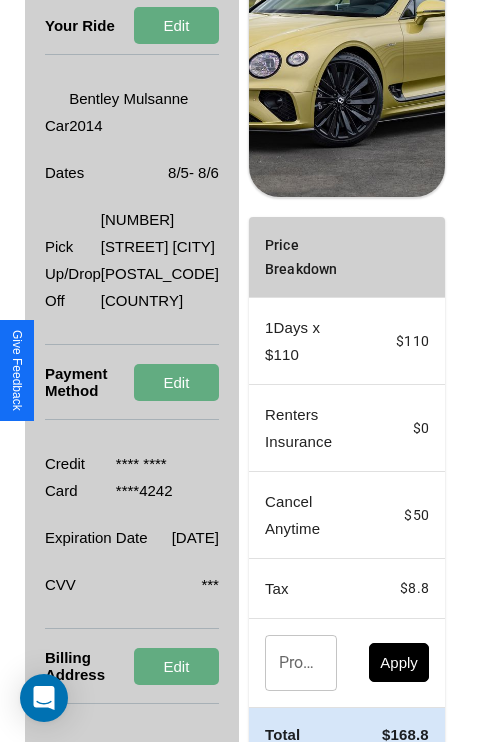 scroll, scrollTop: 428, scrollLeft: 72, axis: both 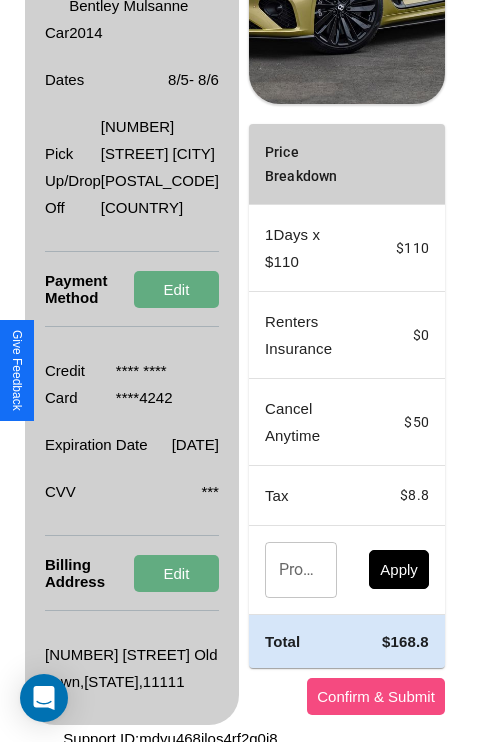 click on "Confirm & Submit" at bounding box center (376, 696) 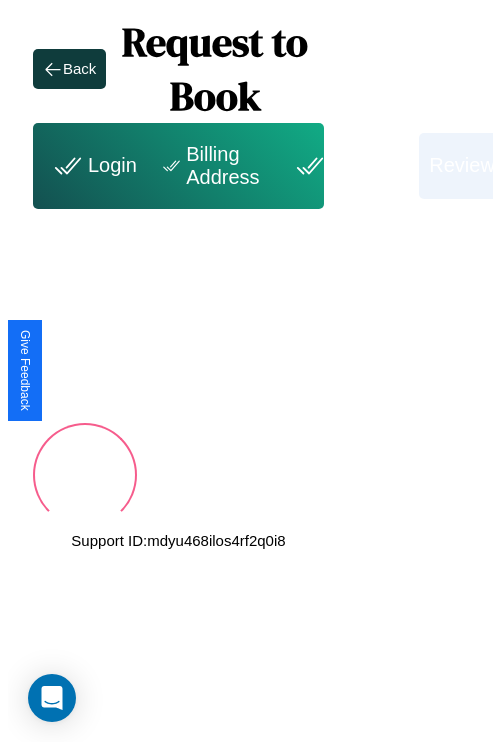 scroll, scrollTop: 0, scrollLeft: 72, axis: horizontal 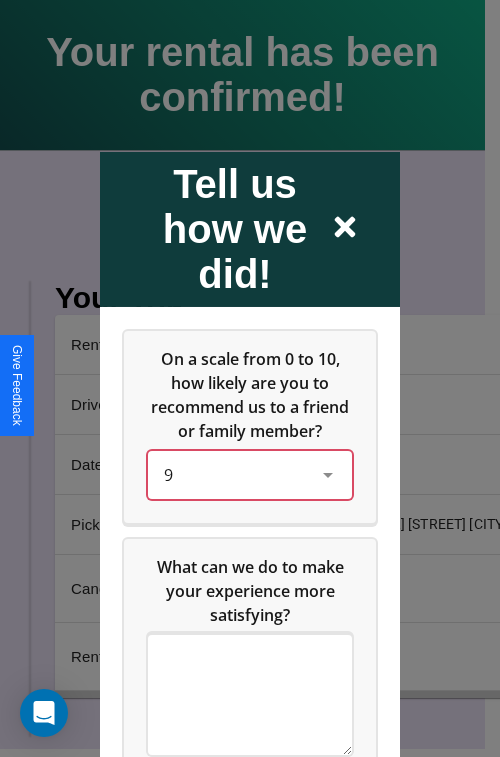 click on "9" at bounding box center [234, 474] 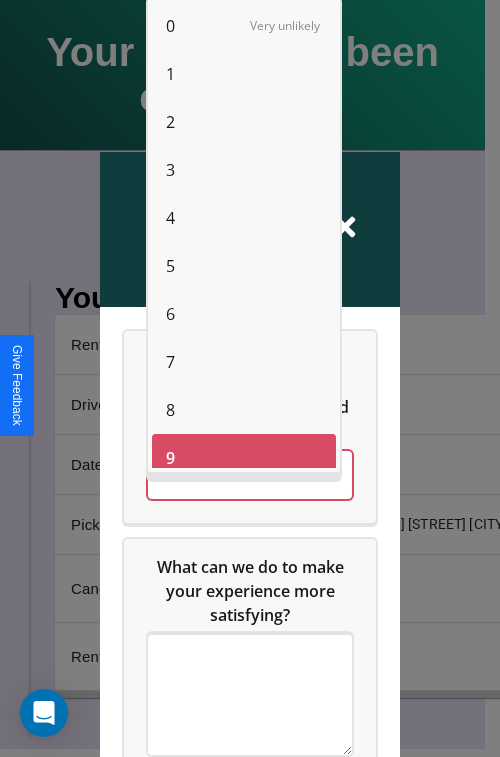 scroll, scrollTop: 14, scrollLeft: 0, axis: vertical 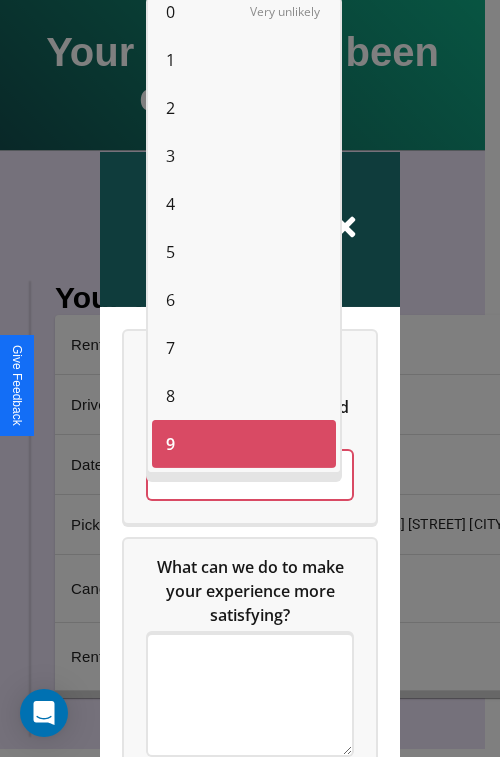 click on "5" at bounding box center [170, 252] 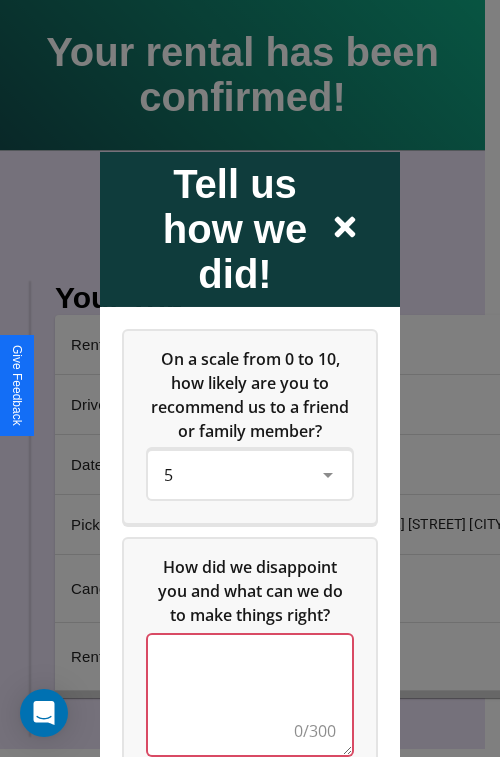 click at bounding box center [250, 694] 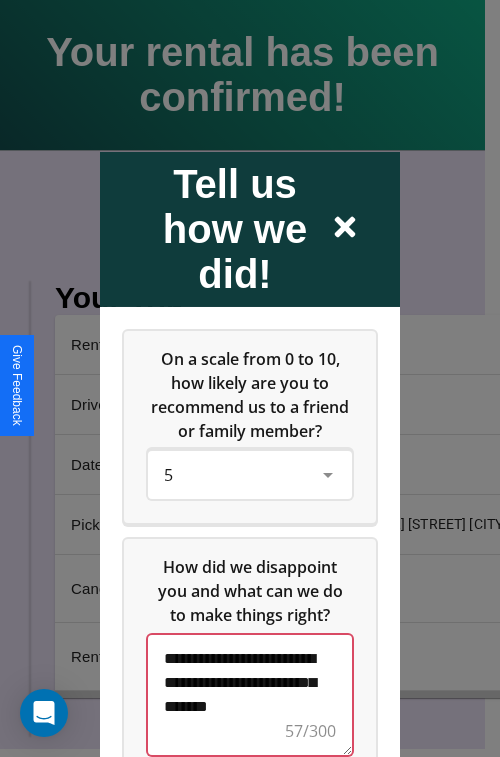 scroll, scrollTop: 5, scrollLeft: 0, axis: vertical 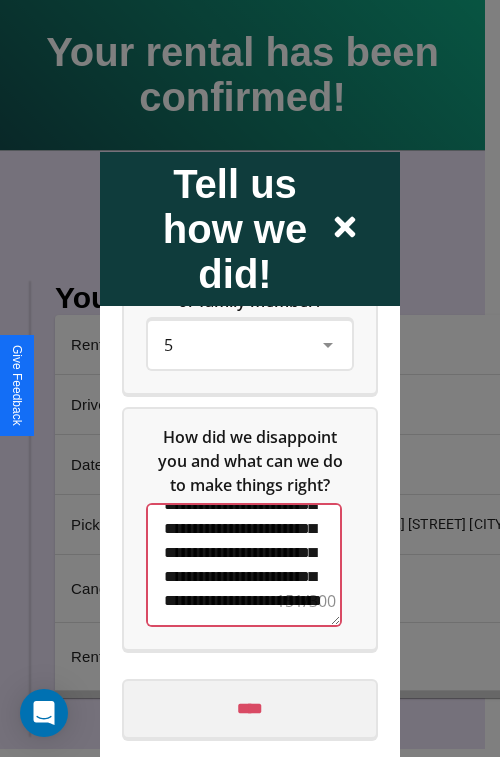 type on "**********" 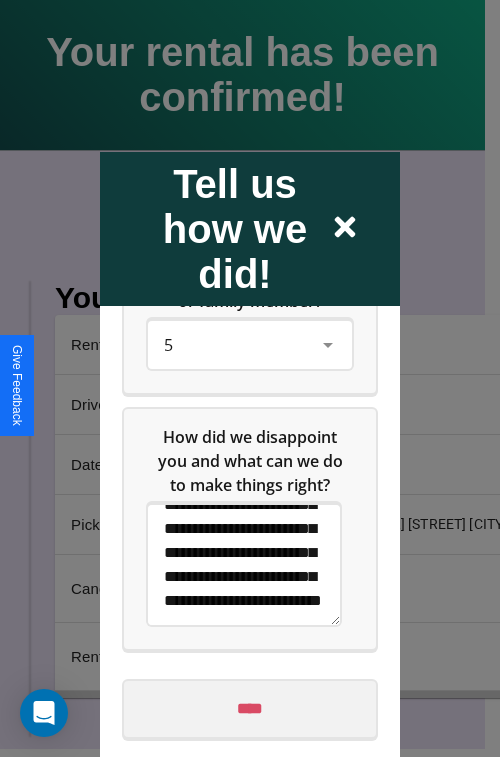 click on "****" at bounding box center (250, 708) 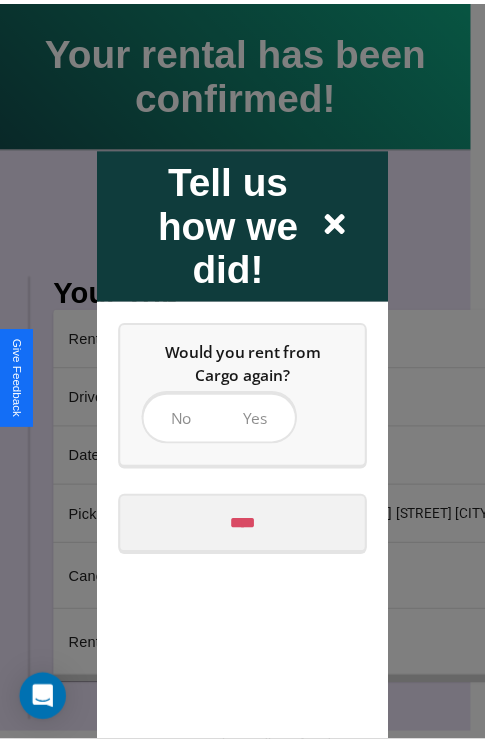 scroll, scrollTop: 0, scrollLeft: 0, axis: both 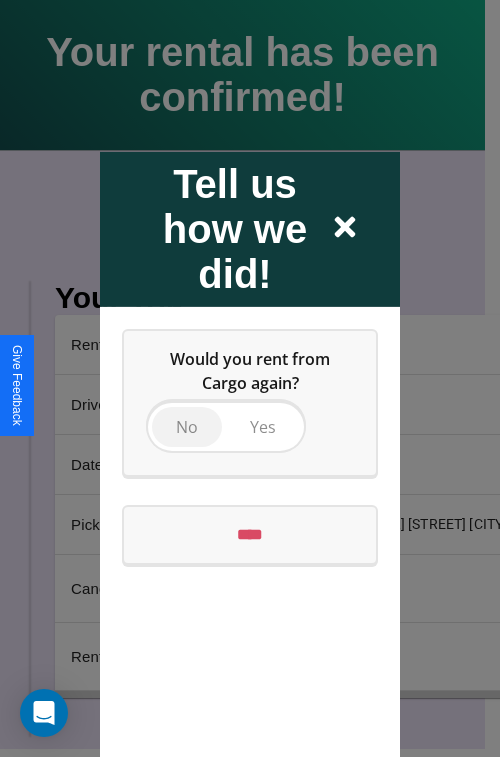 click on "No" at bounding box center [187, 426] 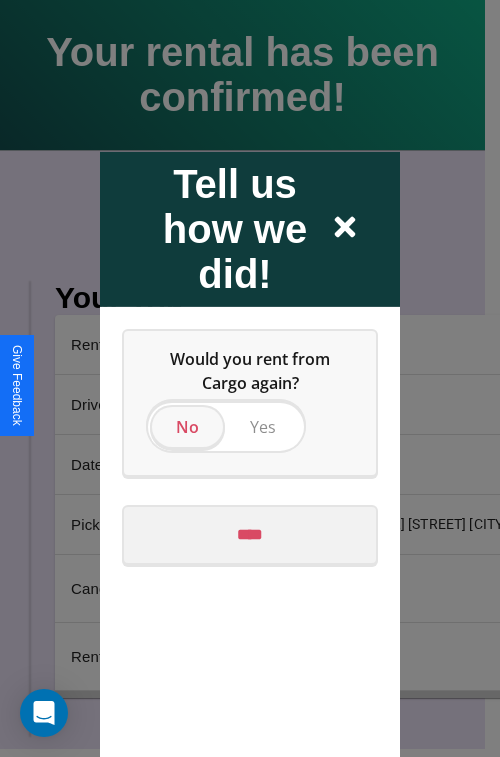 click on "****" at bounding box center (250, 534) 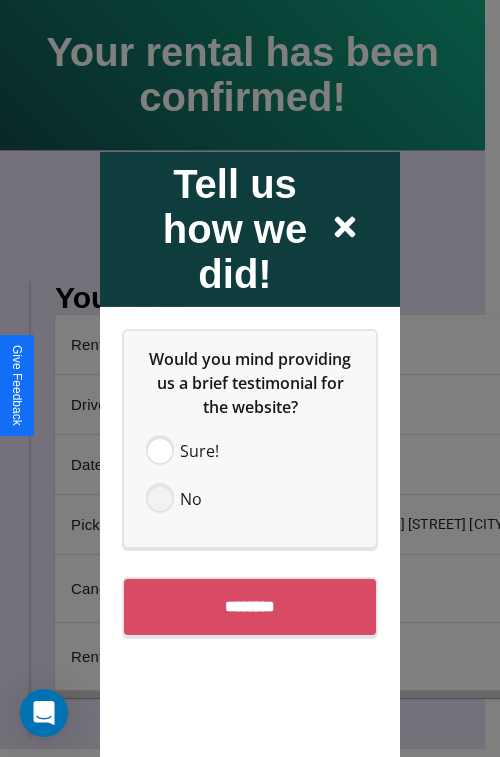 click at bounding box center [160, 498] 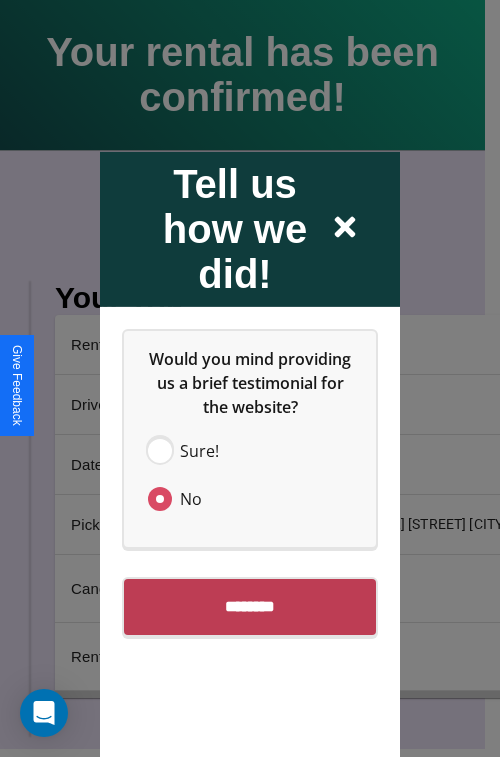 click on "********" at bounding box center [250, 606] 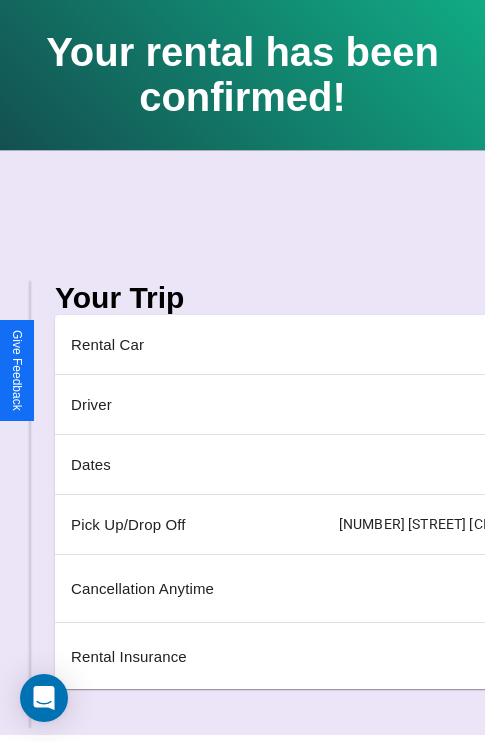 scroll, scrollTop: 0, scrollLeft: 235, axis: horizontal 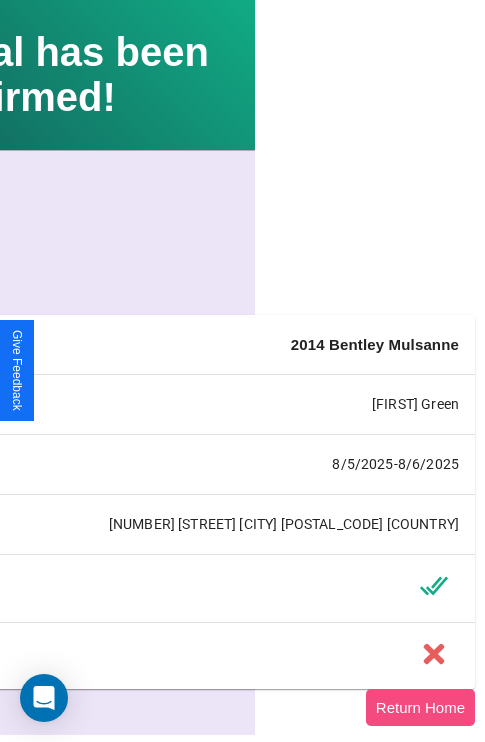 click on "Return Home" at bounding box center [420, 707] 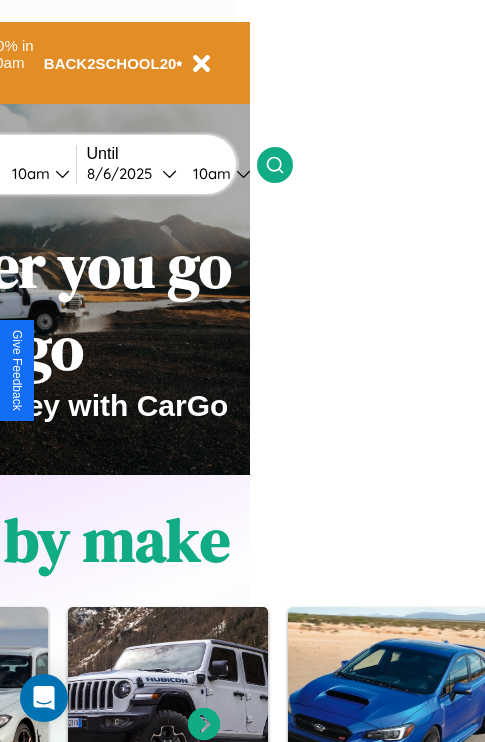 scroll, scrollTop: 0, scrollLeft: 0, axis: both 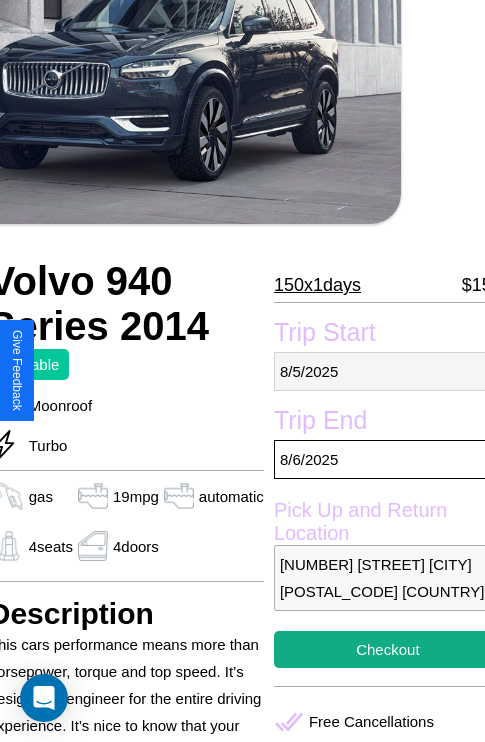 click on "8 / 5 / 2025" at bounding box center (388, 371) 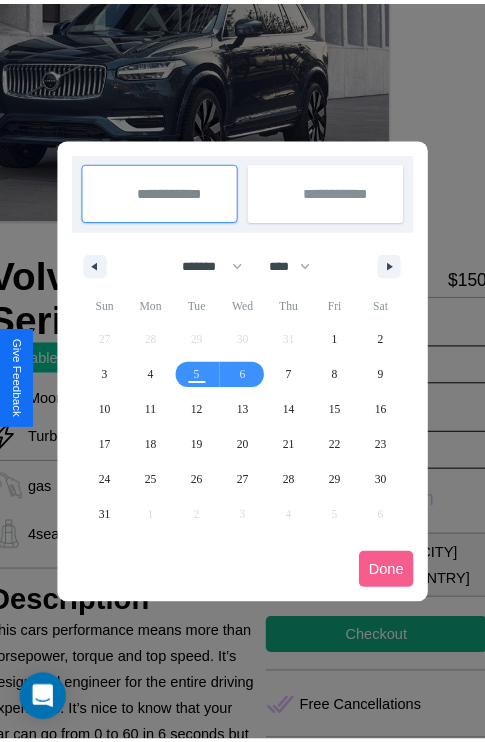 scroll, scrollTop: 0, scrollLeft: 84, axis: horizontal 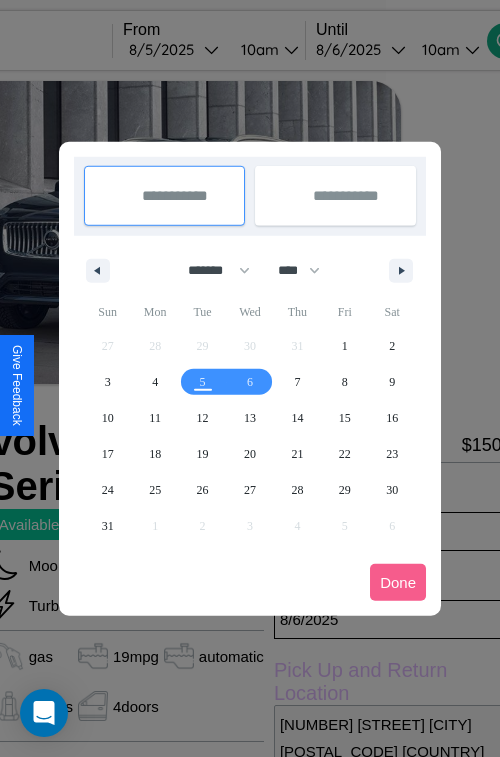 click at bounding box center [250, 378] 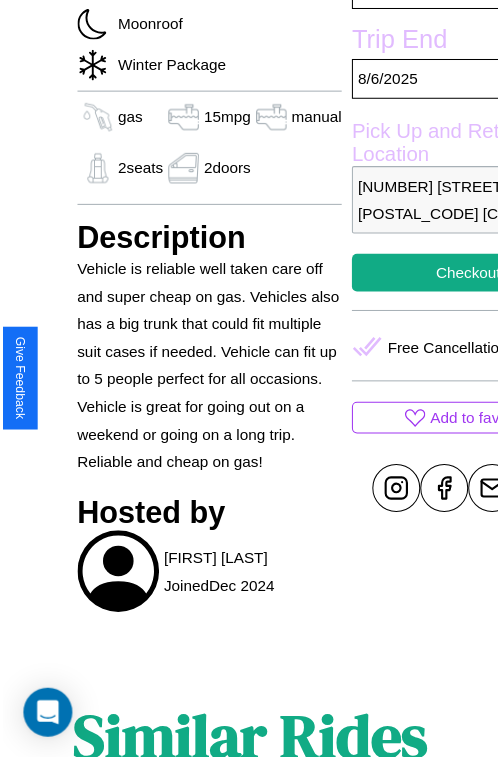 scroll, scrollTop: 574, scrollLeft: 68, axis: both 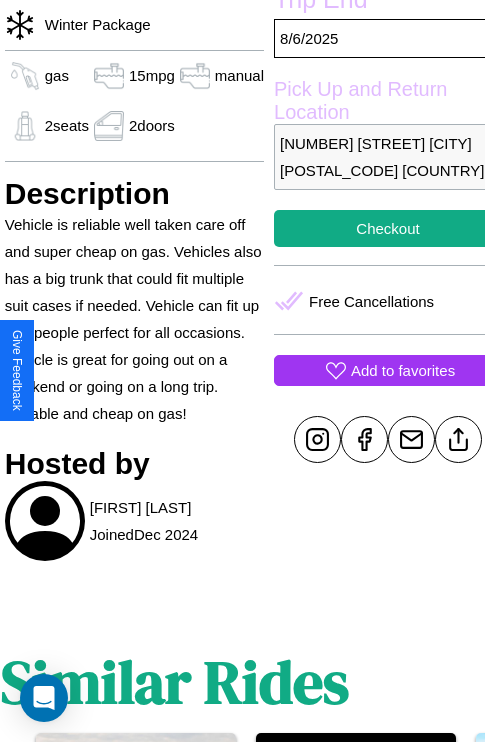 click on "Add to favorites" at bounding box center (403, 370) 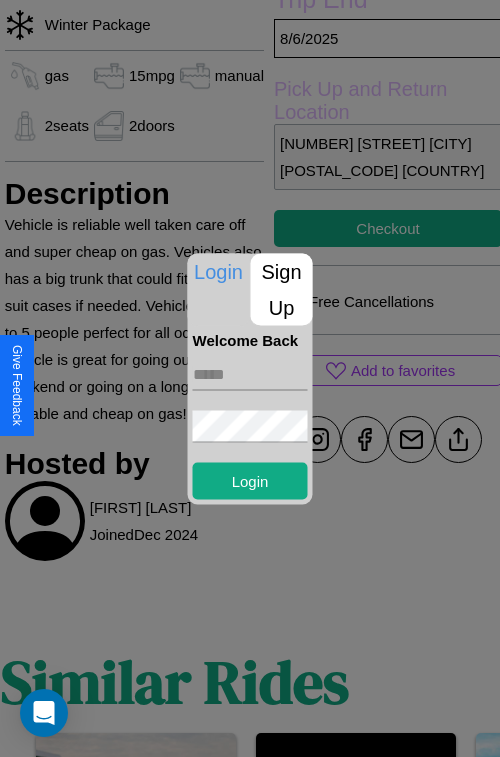 click at bounding box center [250, 374] 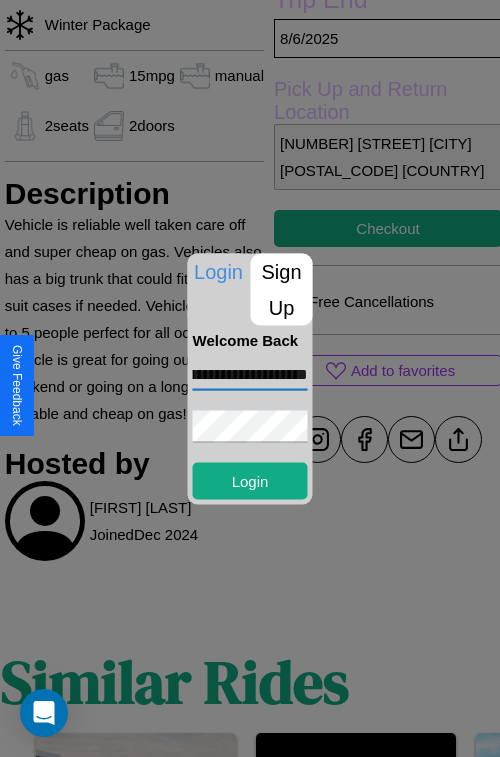 scroll, scrollTop: 0, scrollLeft: 80, axis: horizontal 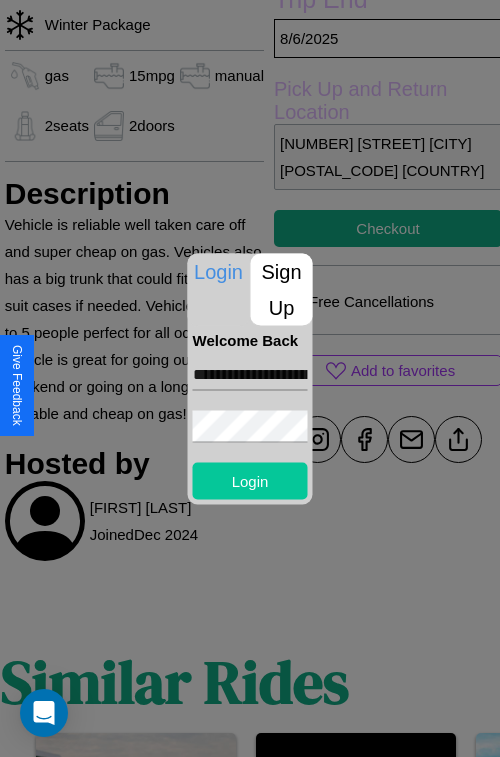 click on "Login" at bounding box center (250, 480) 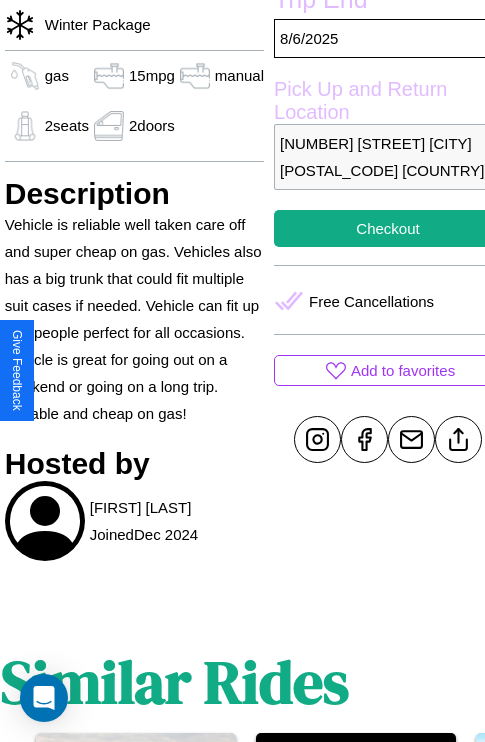 scroll, scrollTop: 574, scrollLeft: 68, axis: both 